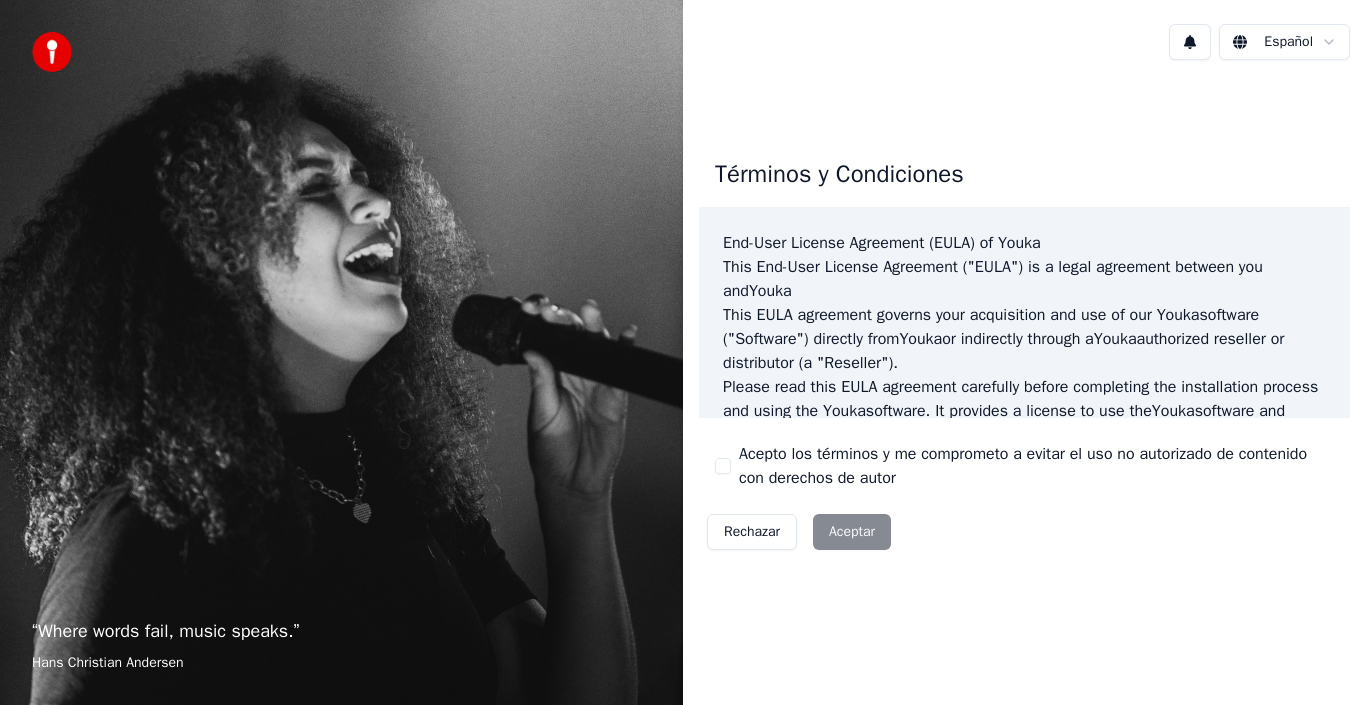 scroll, scrollTop: 0, scrollLeft: 0, axis: both 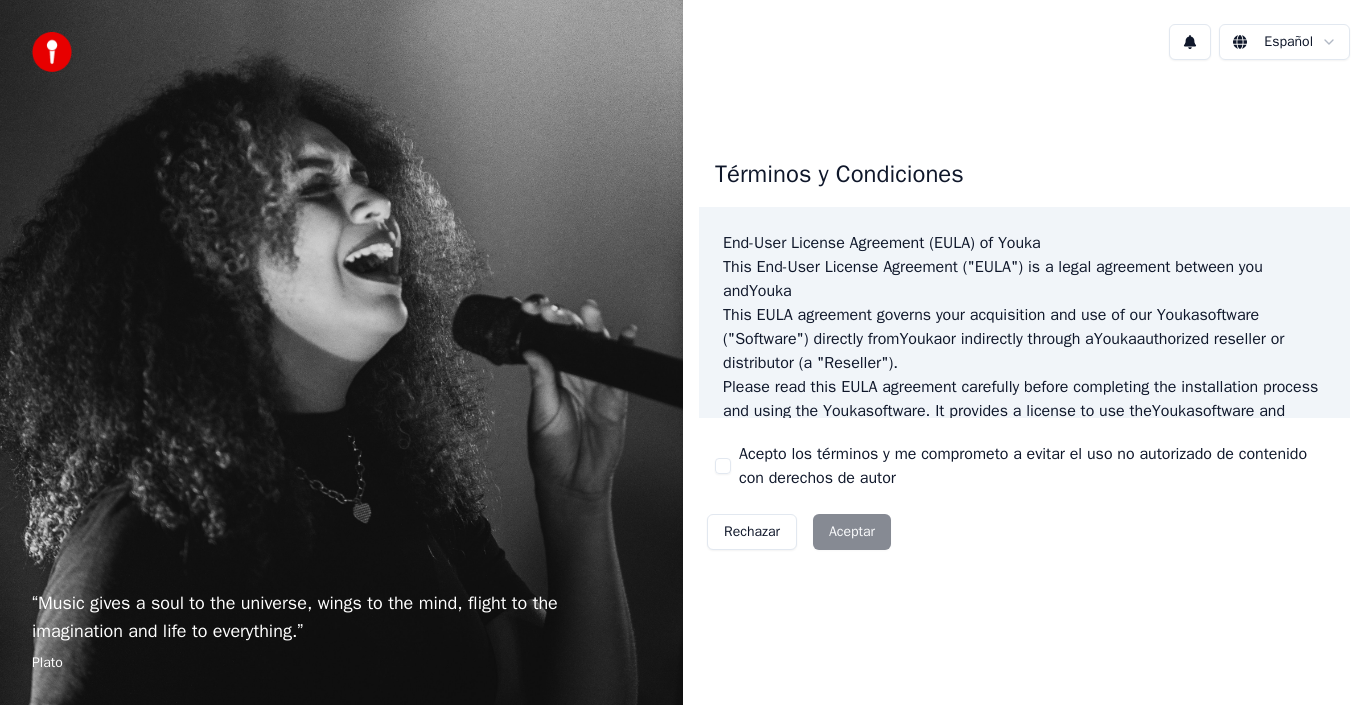 click on "Acepto los términos y me comprometo a evitar el uso no autorizado de contenido con derechos de autor" at bounding box center (723, 466) 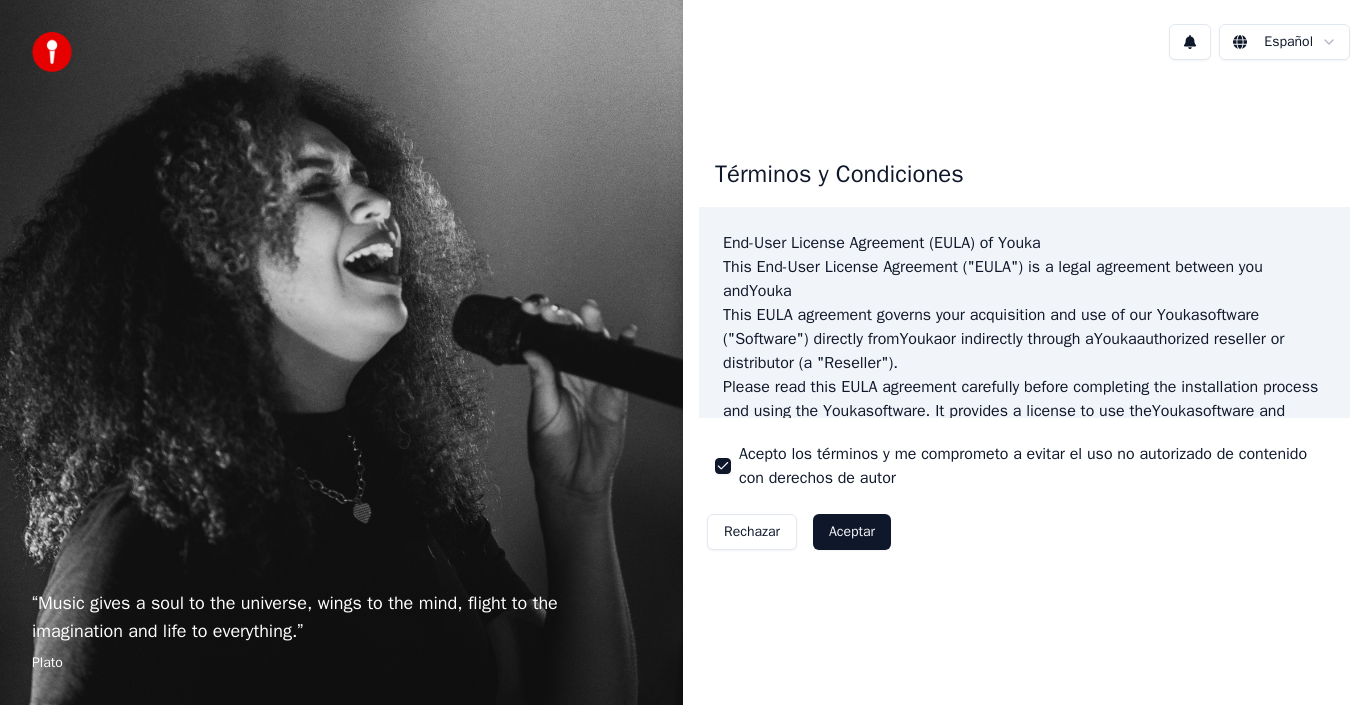 click on "Aceptar" at bounding box center [852, 532] 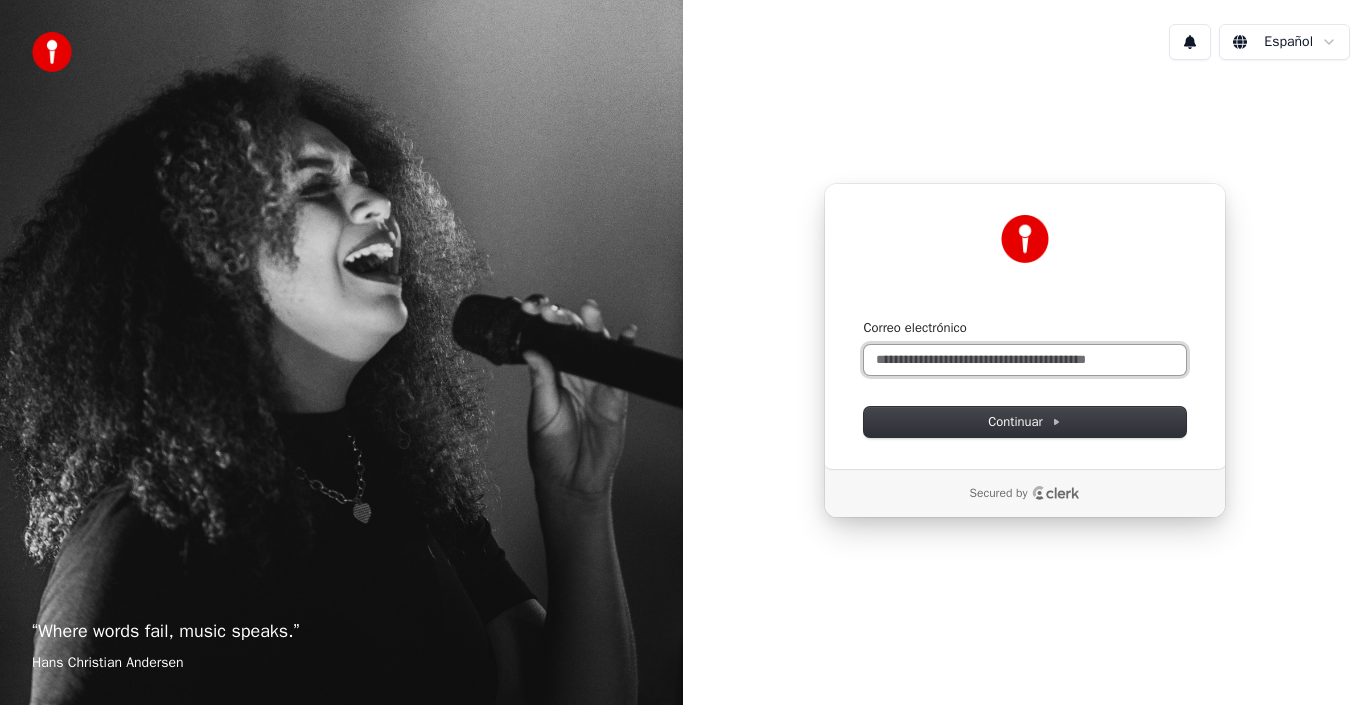 click on "Correo electrónico" at bounding box center (1025, 360) 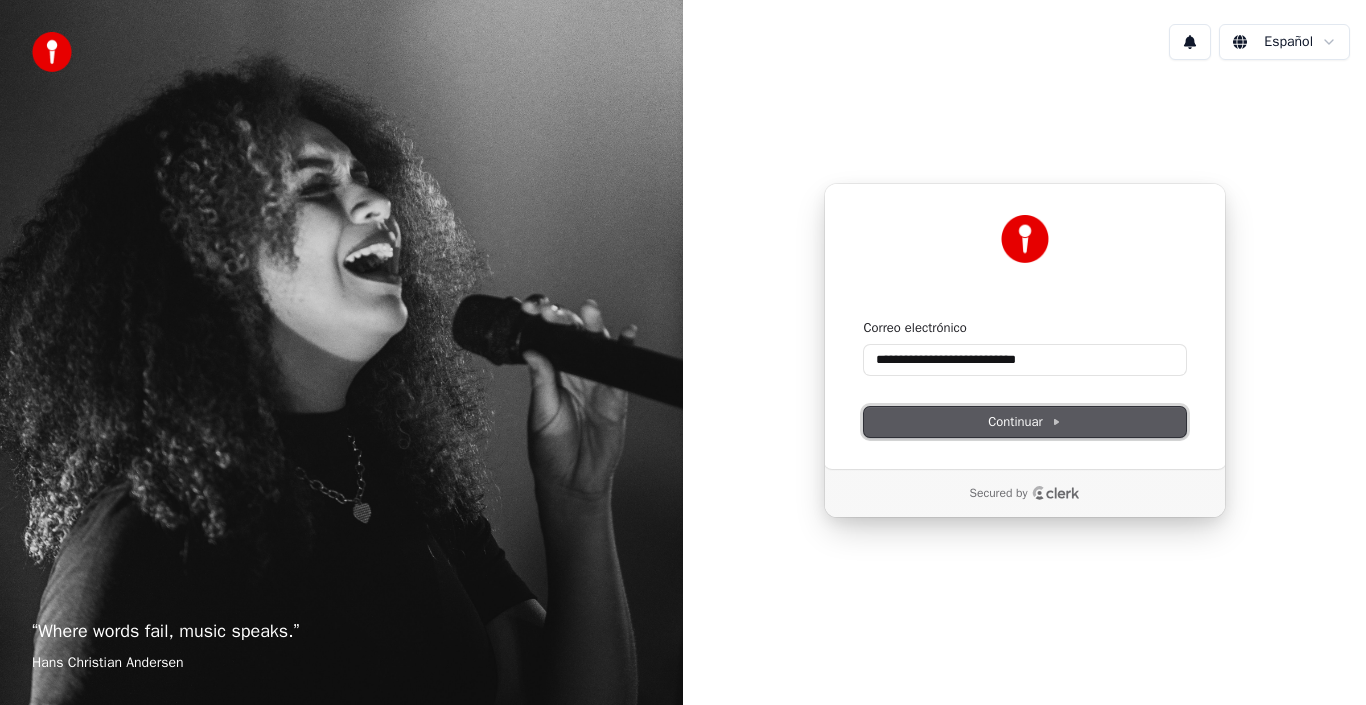 click on "Continuar" at bounding box center (1025, 422) 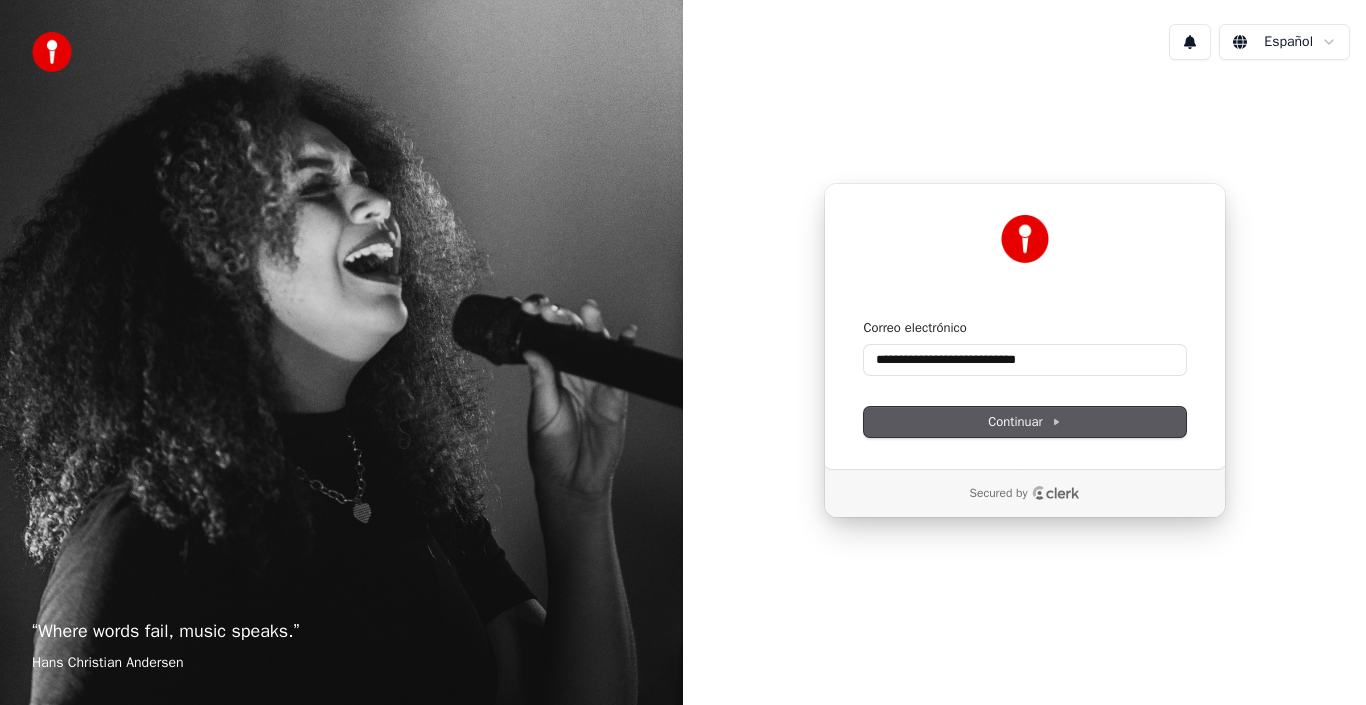 type on "**********" 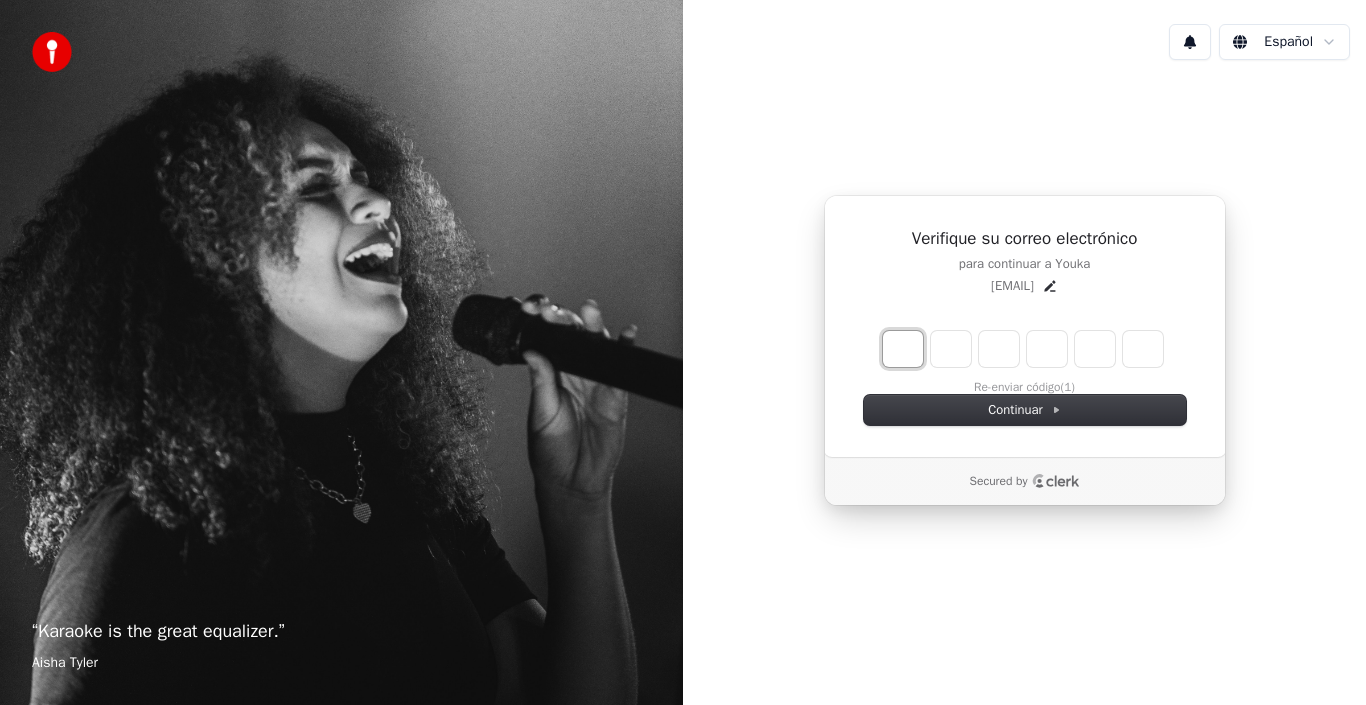type on "*" 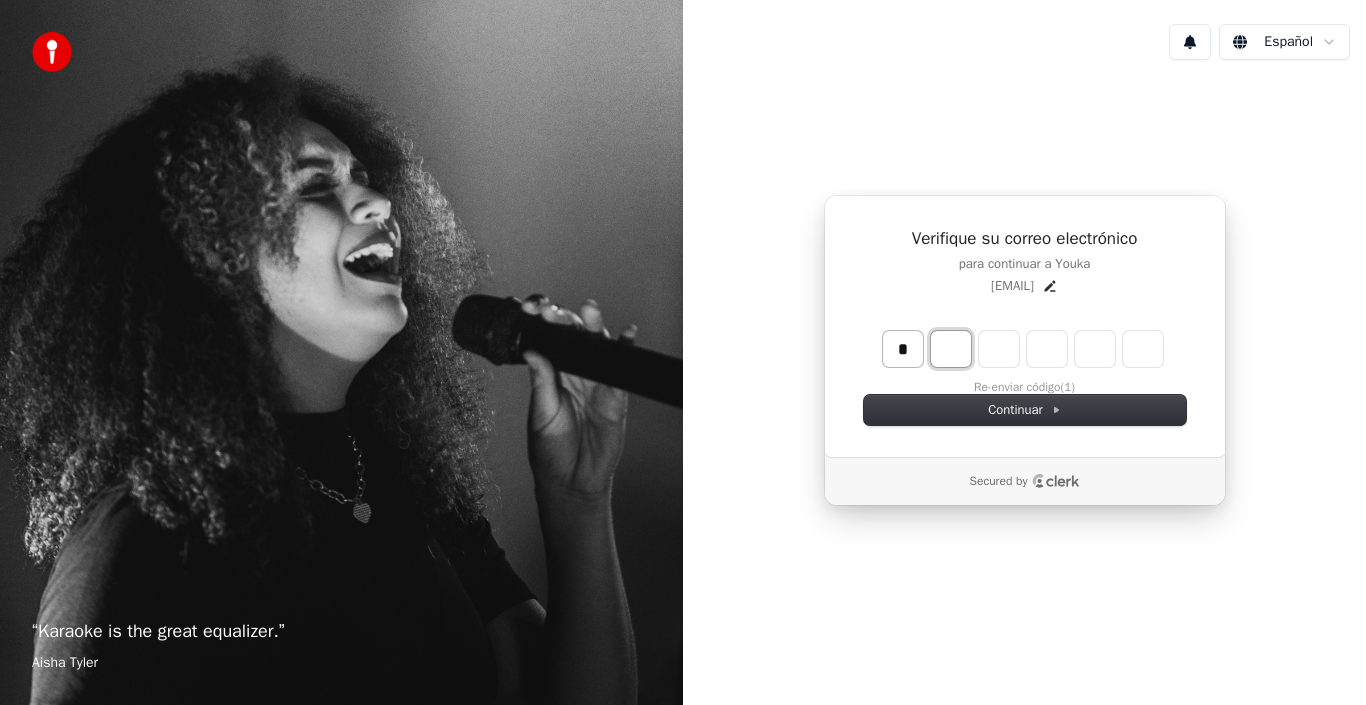 type on "*" 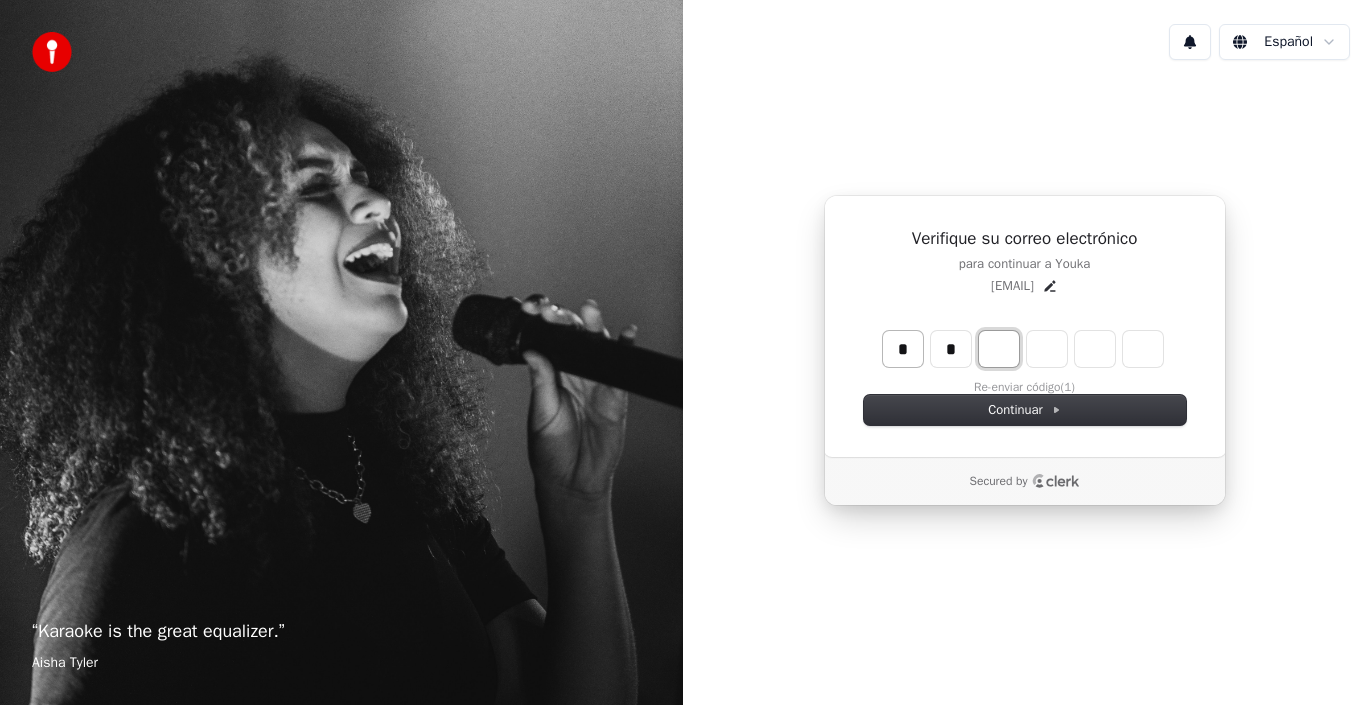 type on "**" 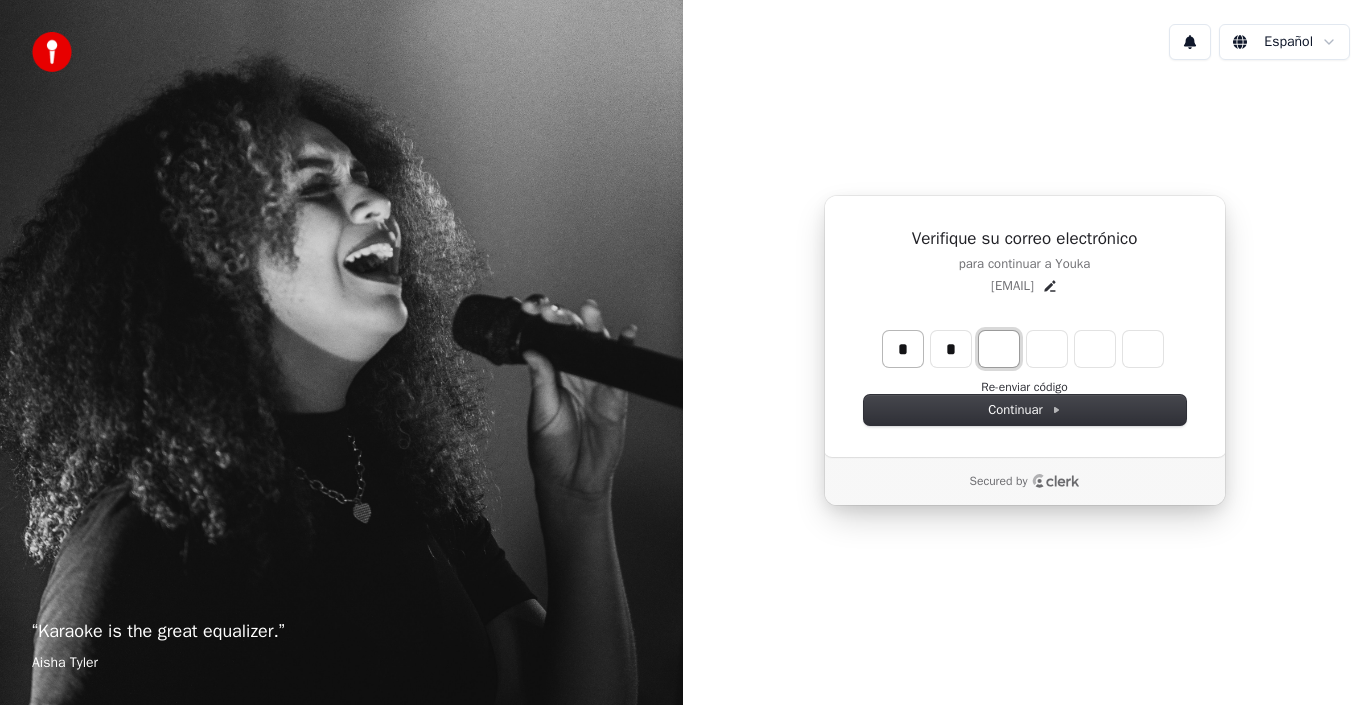 type on "*" 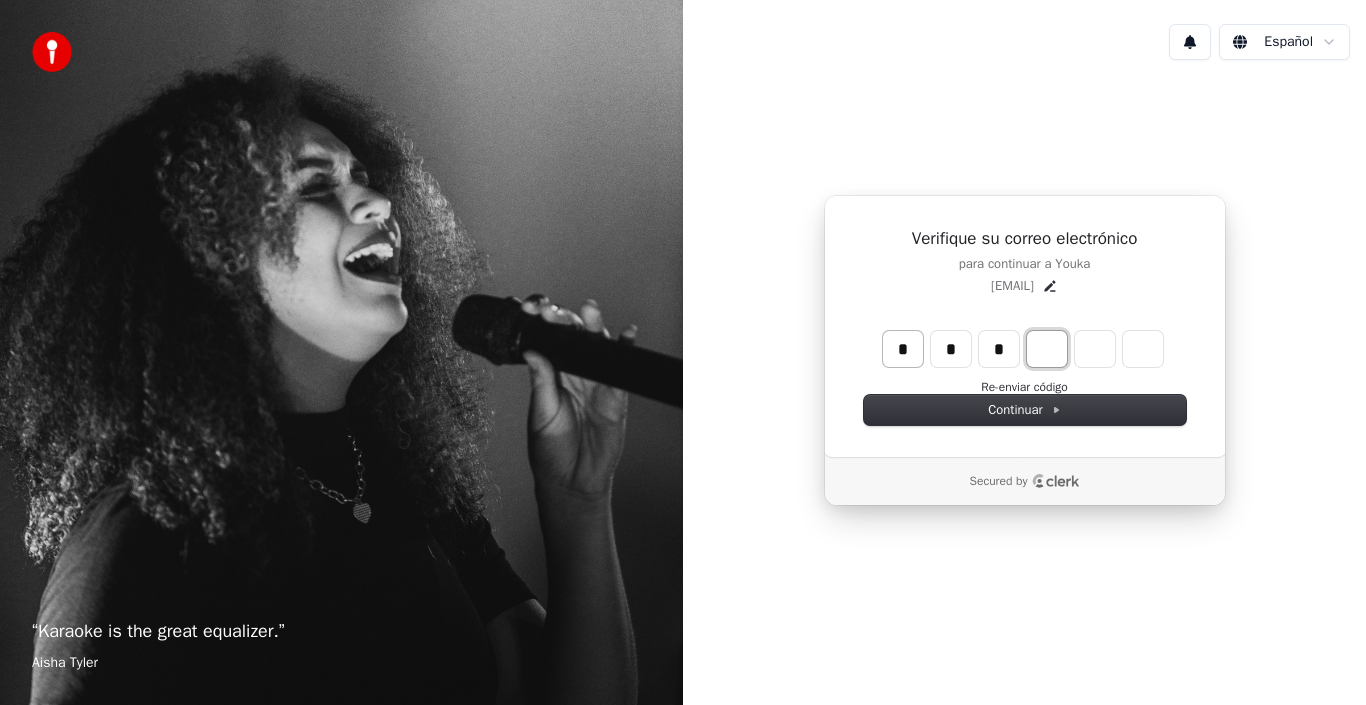 type on "***" 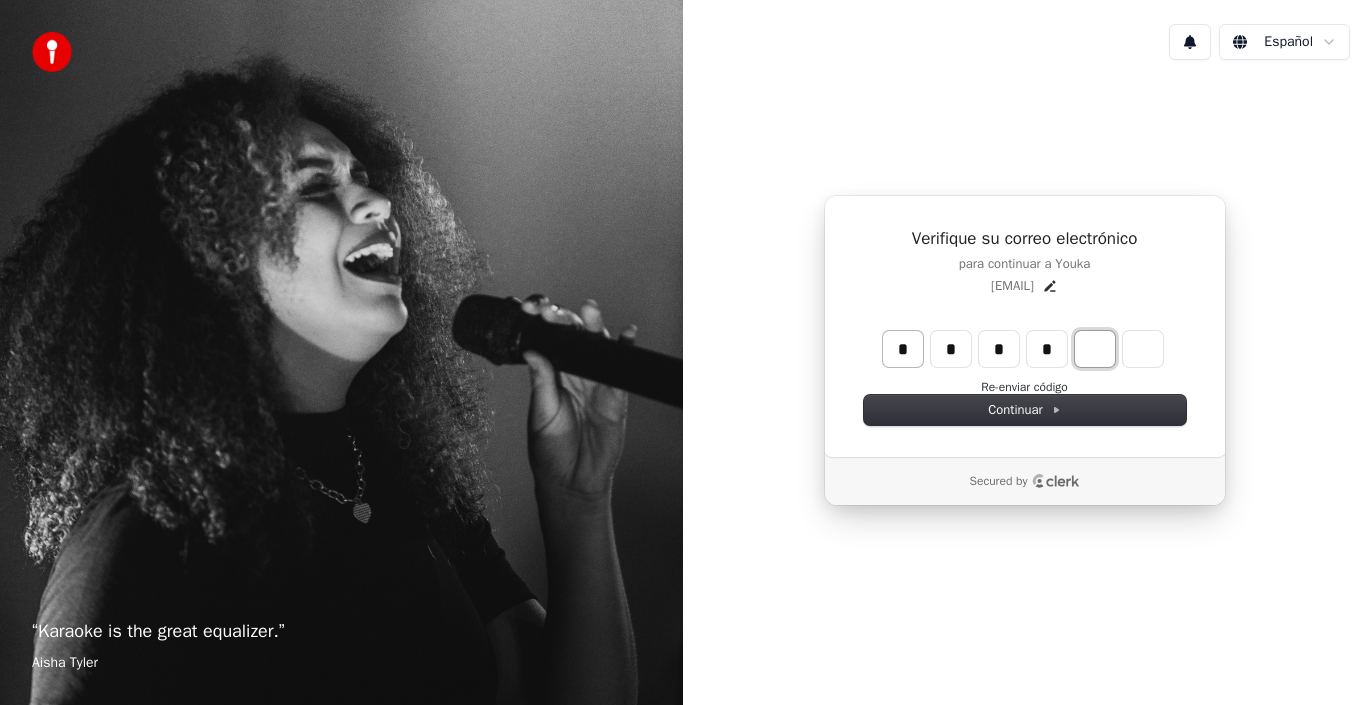 type on "****" 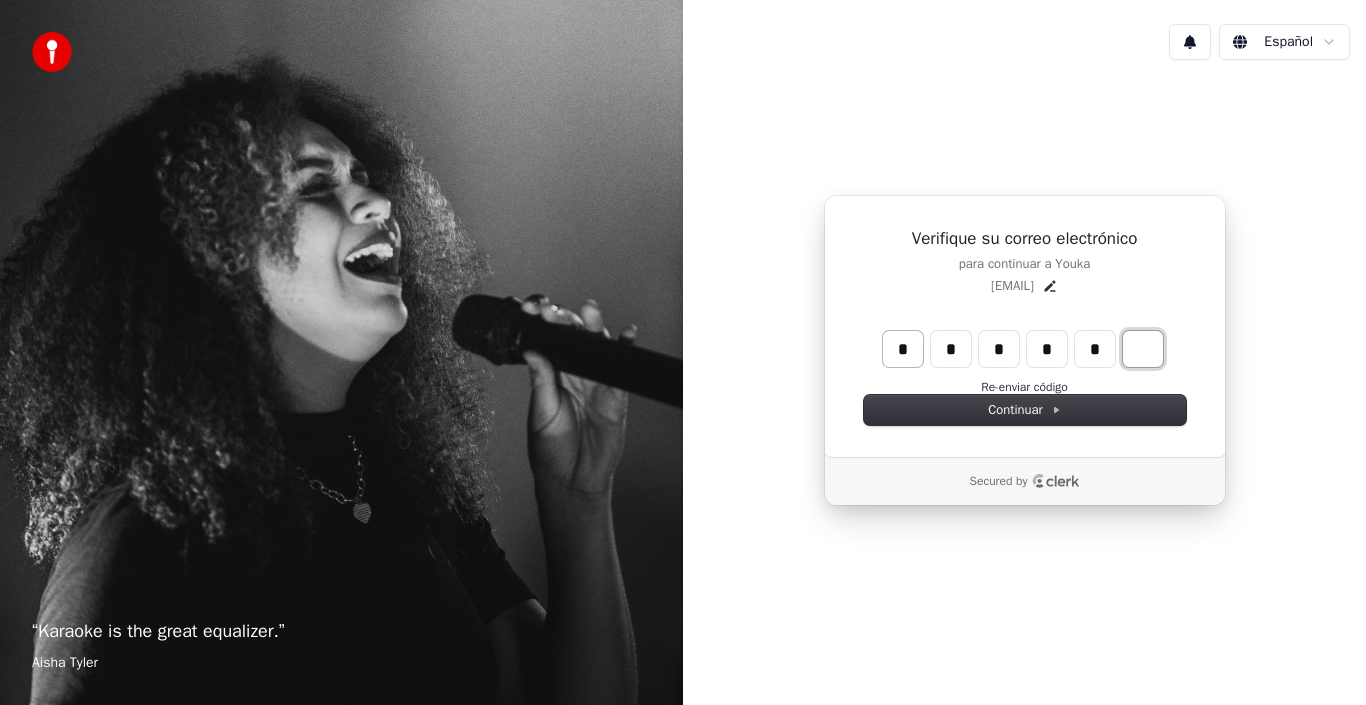 type on "******" 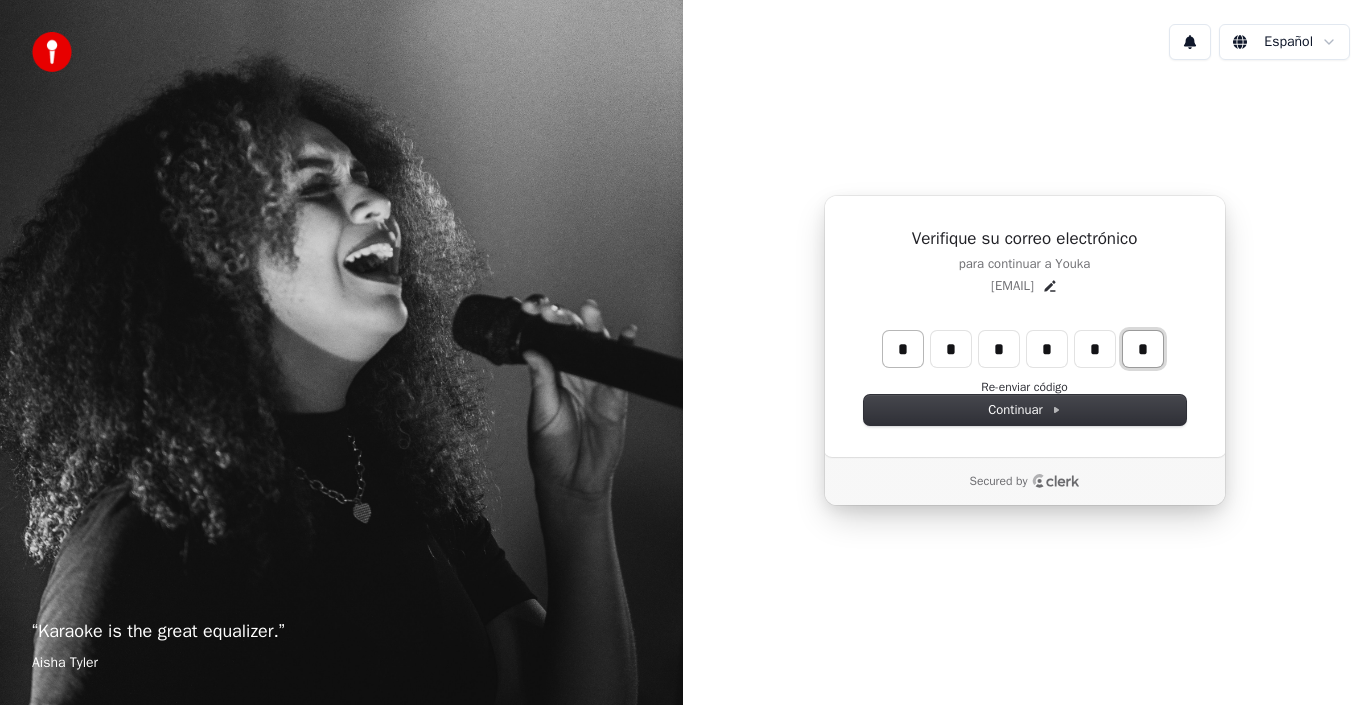 type on "*" 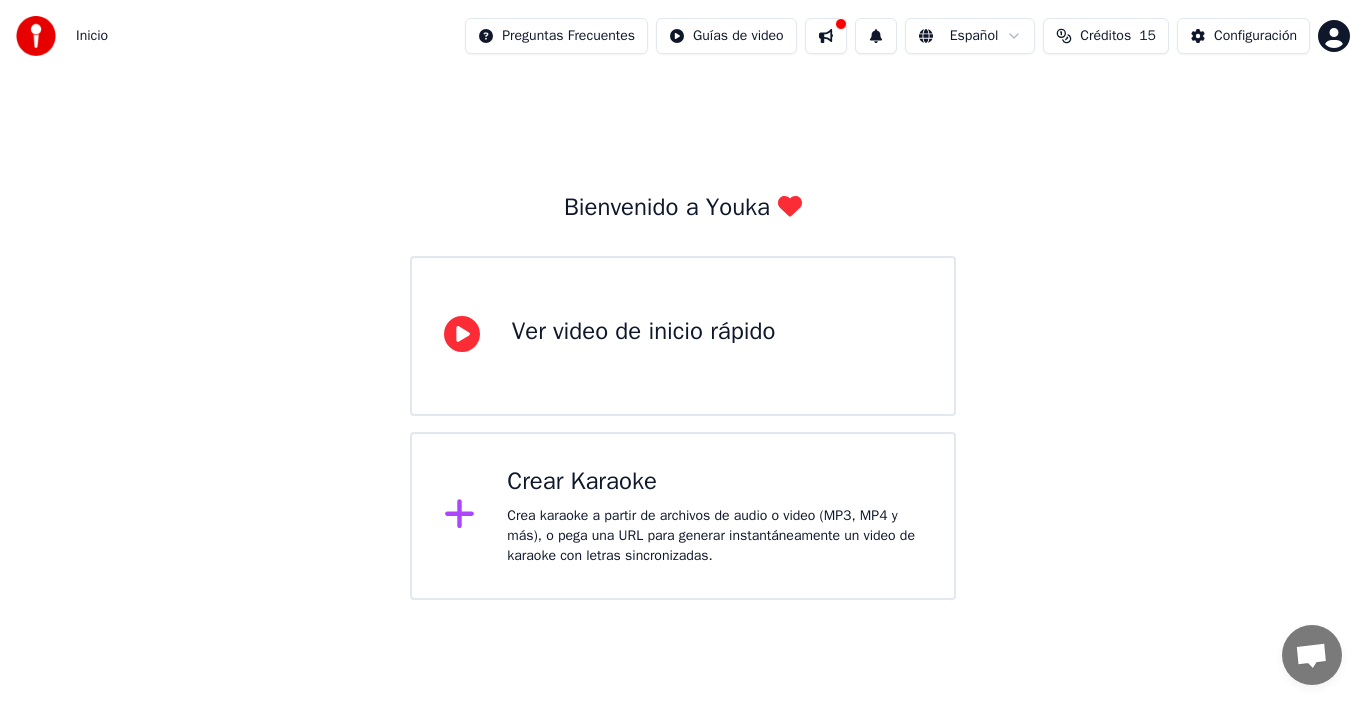 click on "Crear Karaoke" at bounding box center [714, 482] 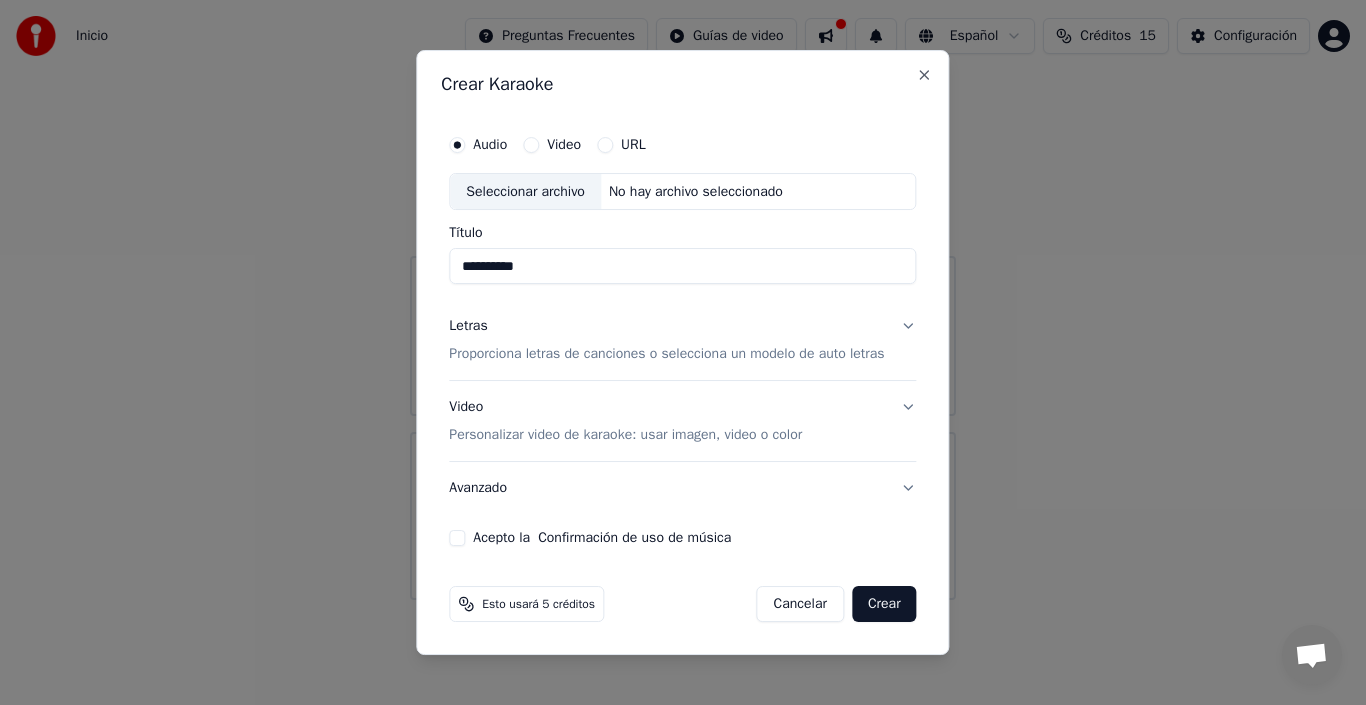 click on "Seleccionar archivo" at bounding box center [525, 192] 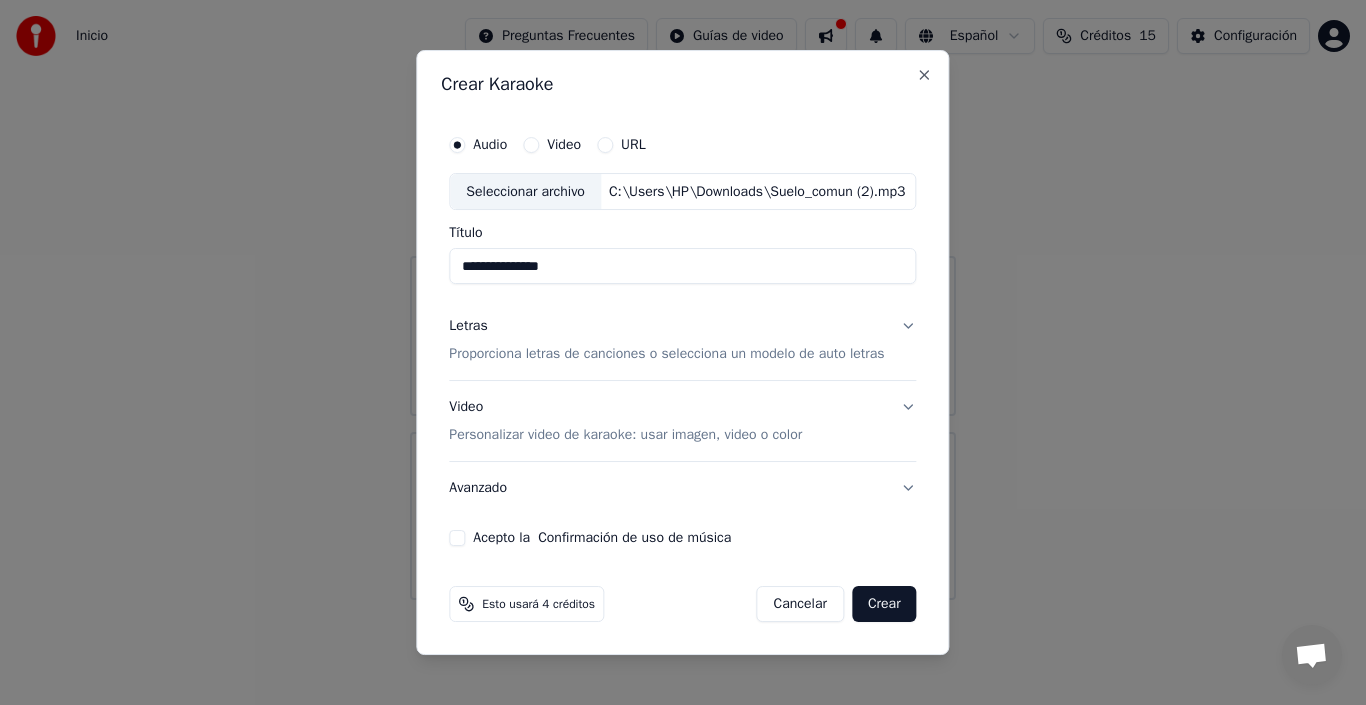 drag, startPoint x: 567, startPoint y: 272, endPoint x: 469, endPoint y: 282, distance: 98.50888 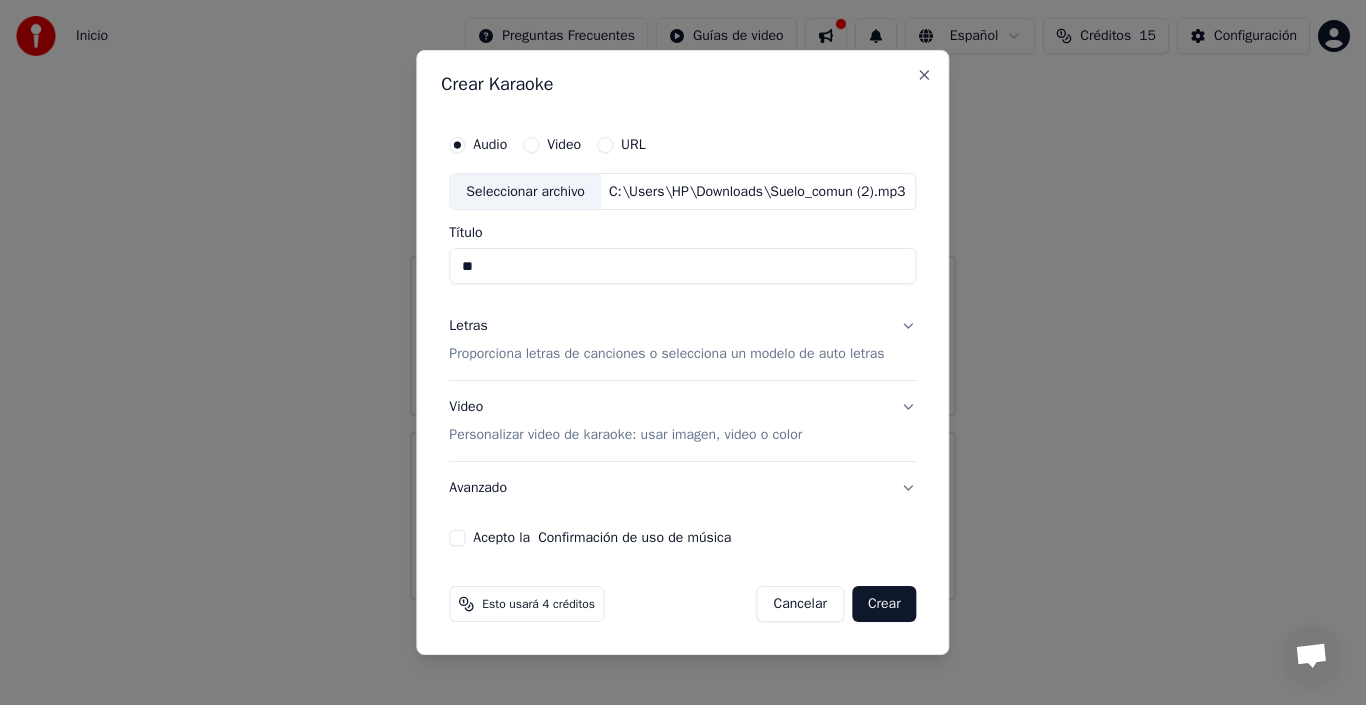 type on "*" 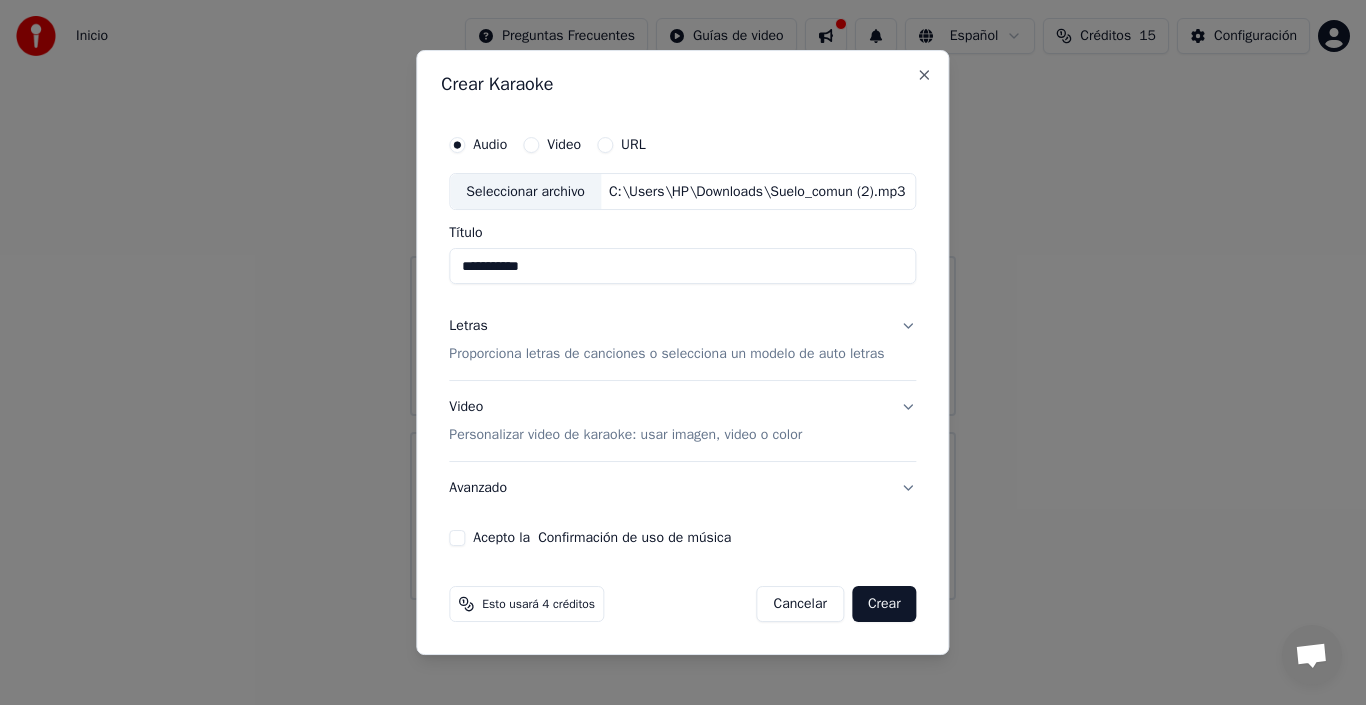 type on "**********" 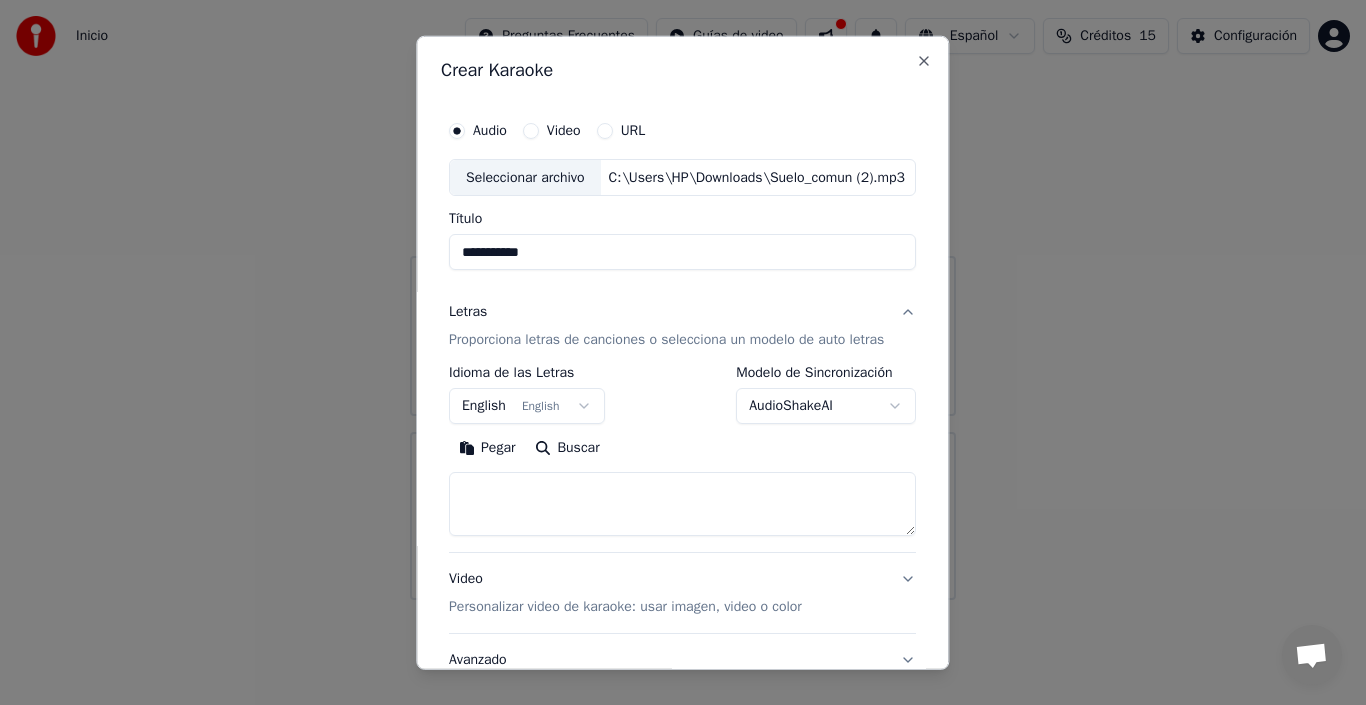 click on "English English" at bounding box center [527, 406] 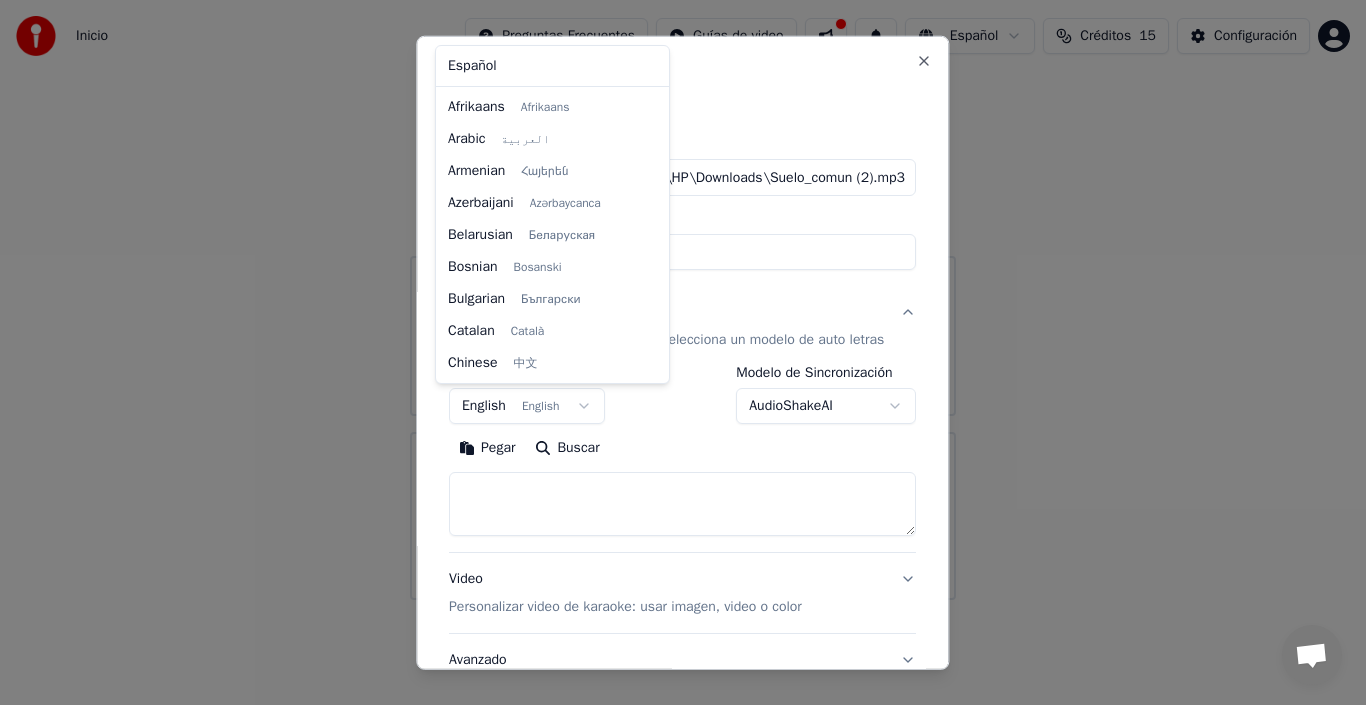 scroll, scrollTop: 160, scrollLeft: 0, axis: vertical 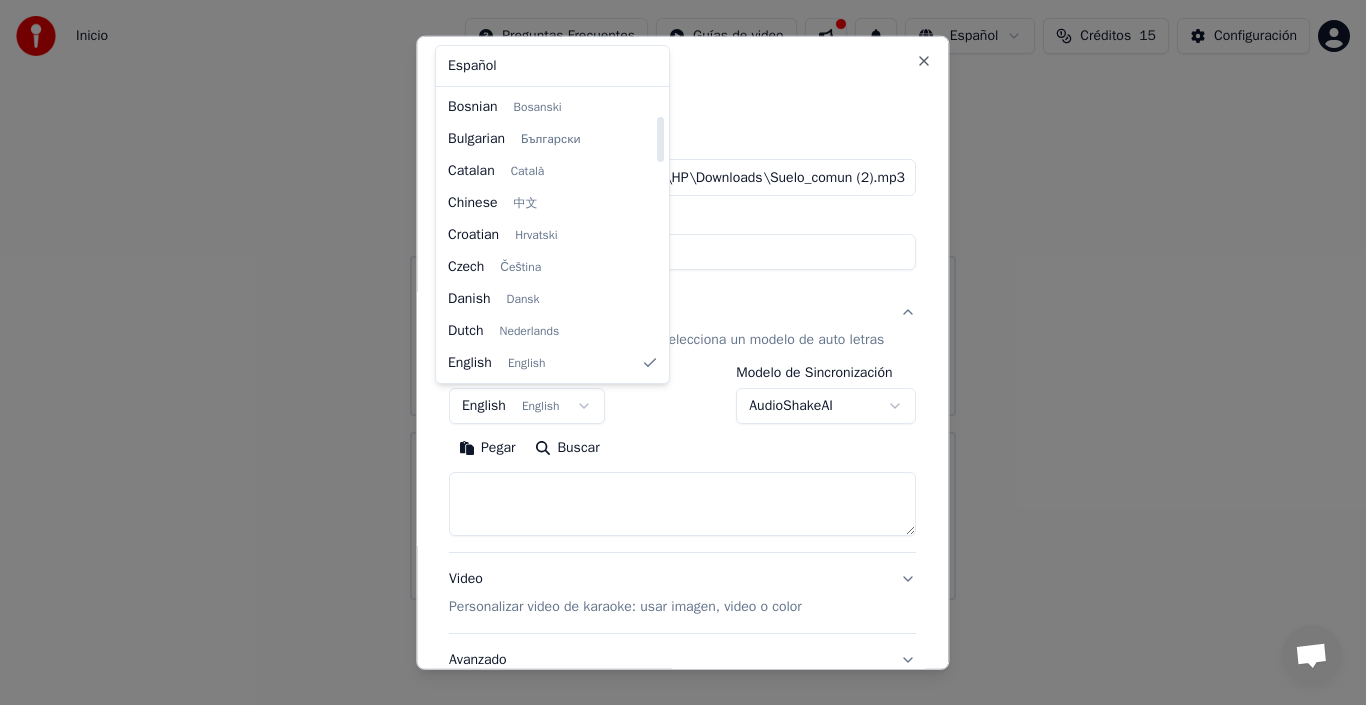 select on "**" 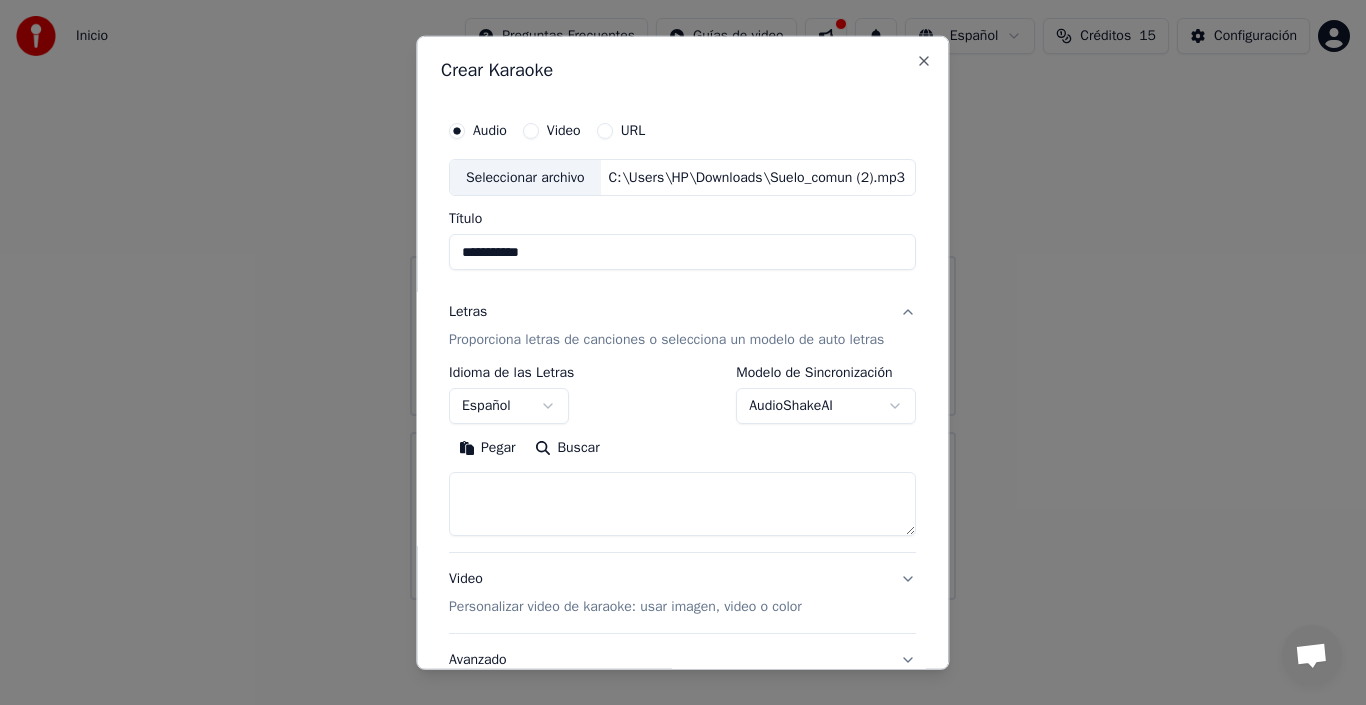 click at bounding box center [682, 504] 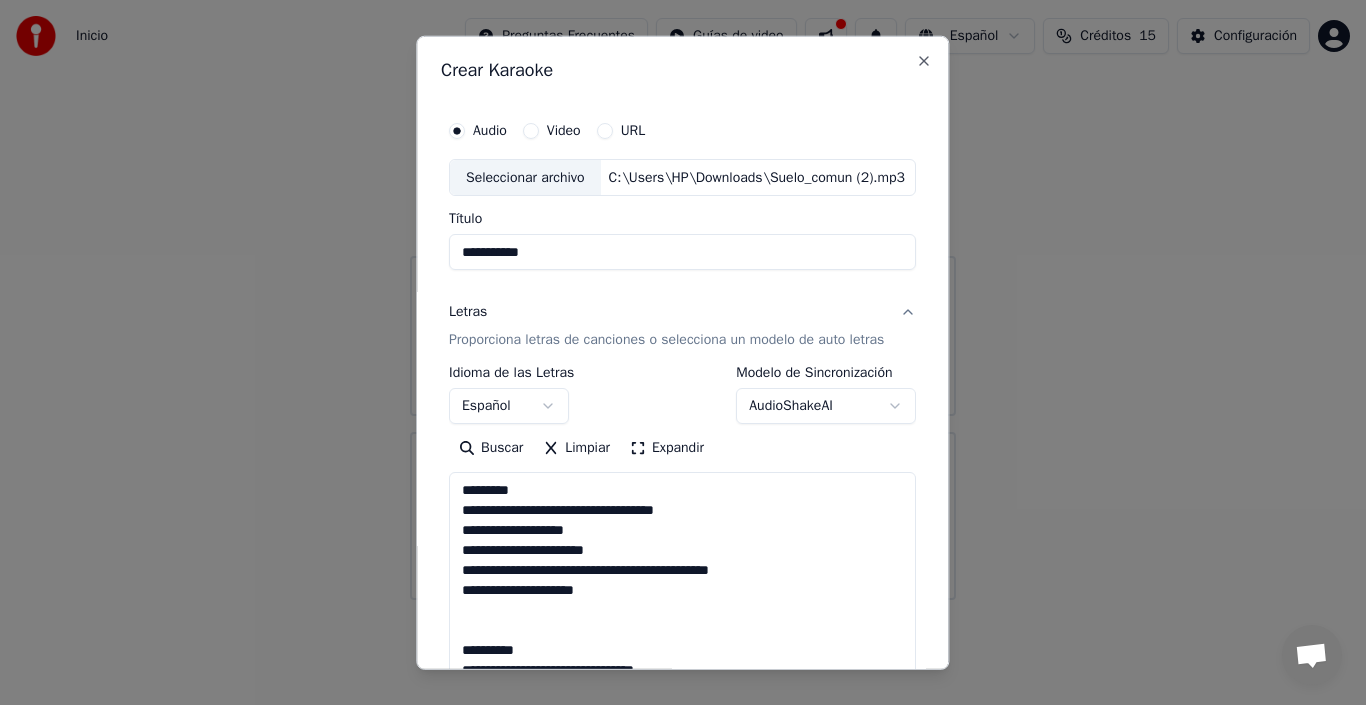 scroll, scrollTop: 1624, scrollLeft: 0, axis: vertical 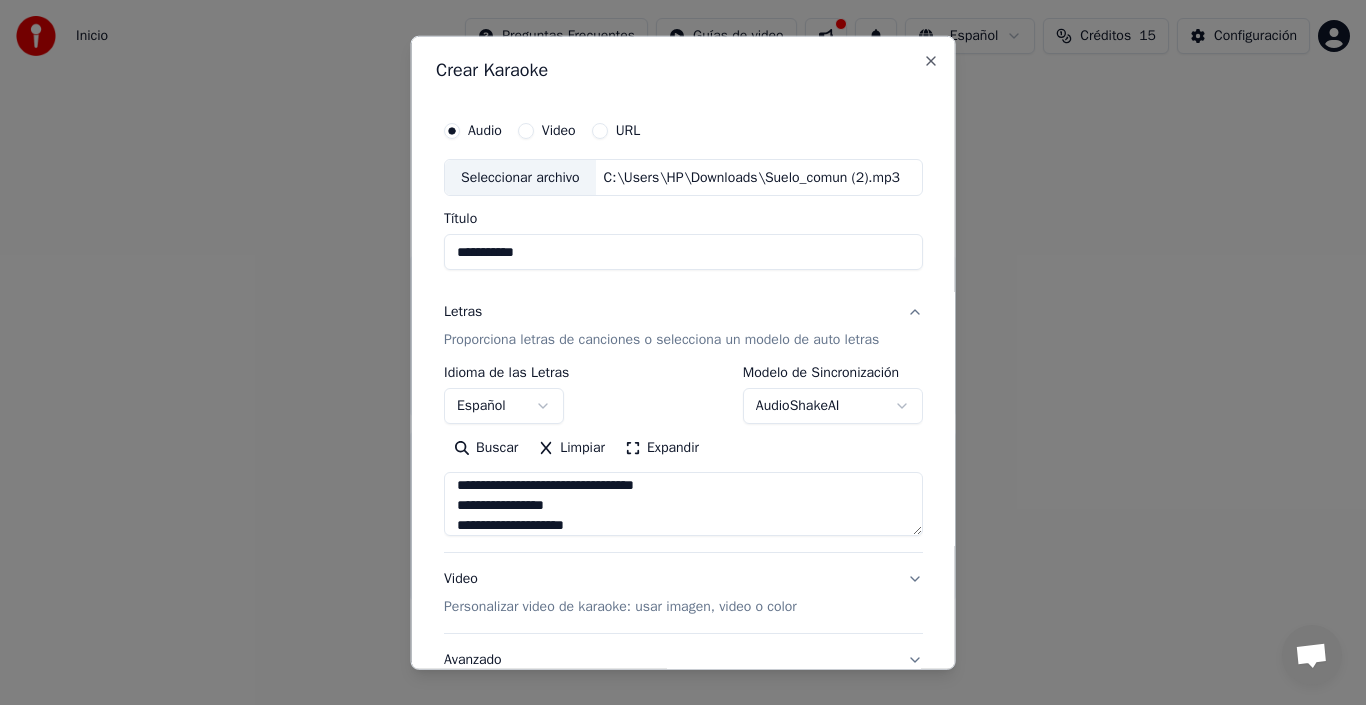 type on "**********" 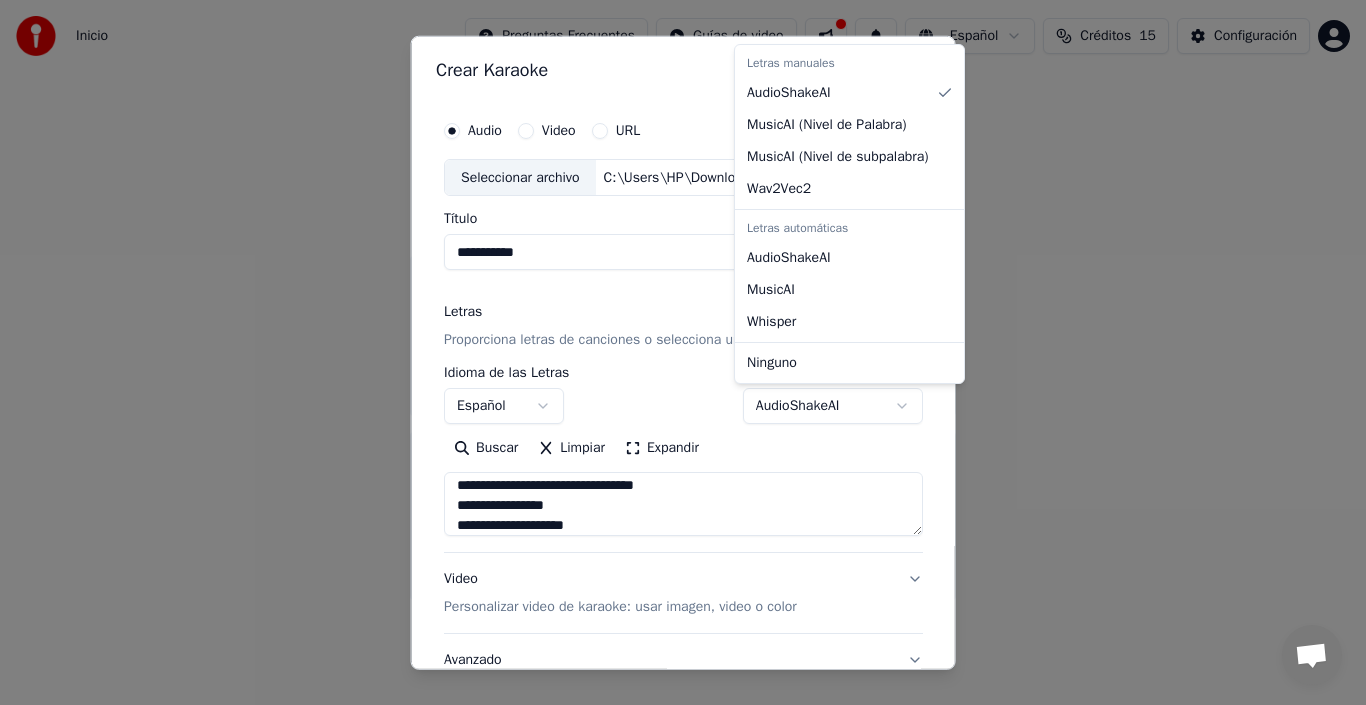 click on "AudioShakeAI" at bounding box center [832, 406] 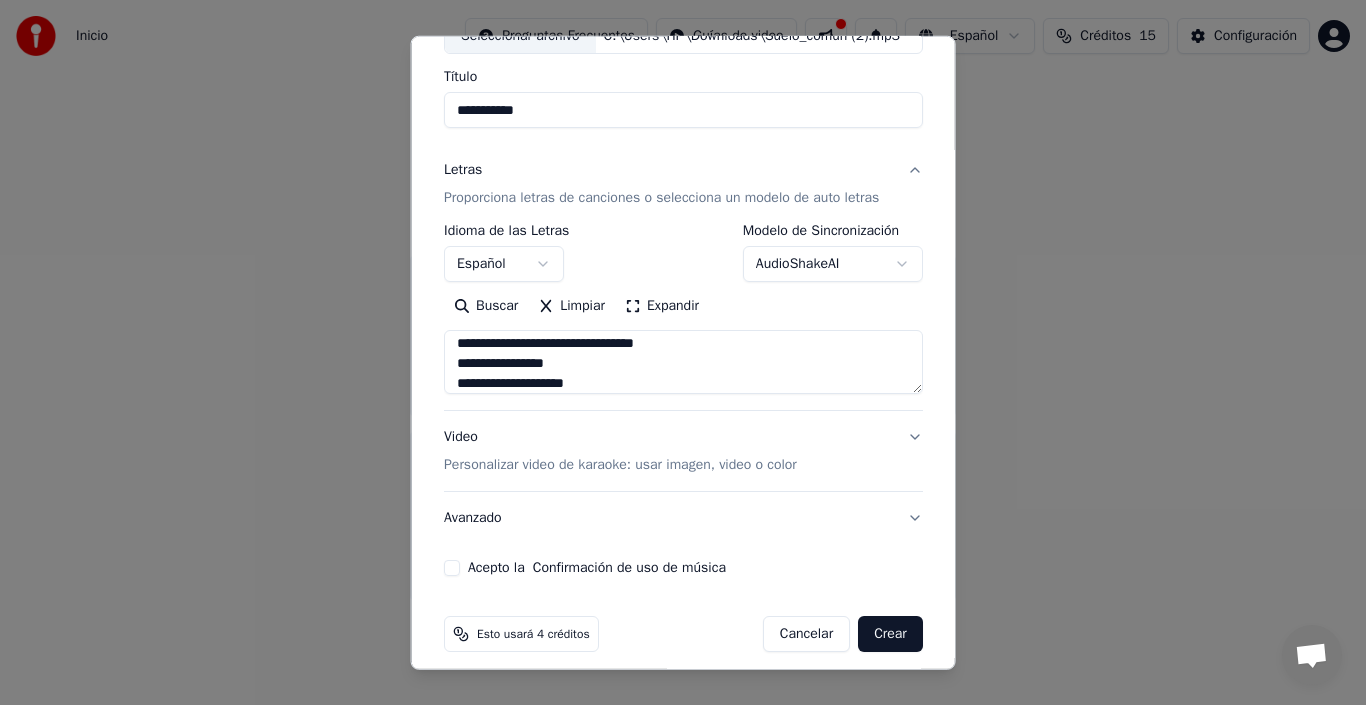 scroll, scrollTop: 157, scrollLeft: 0, axis: vertical 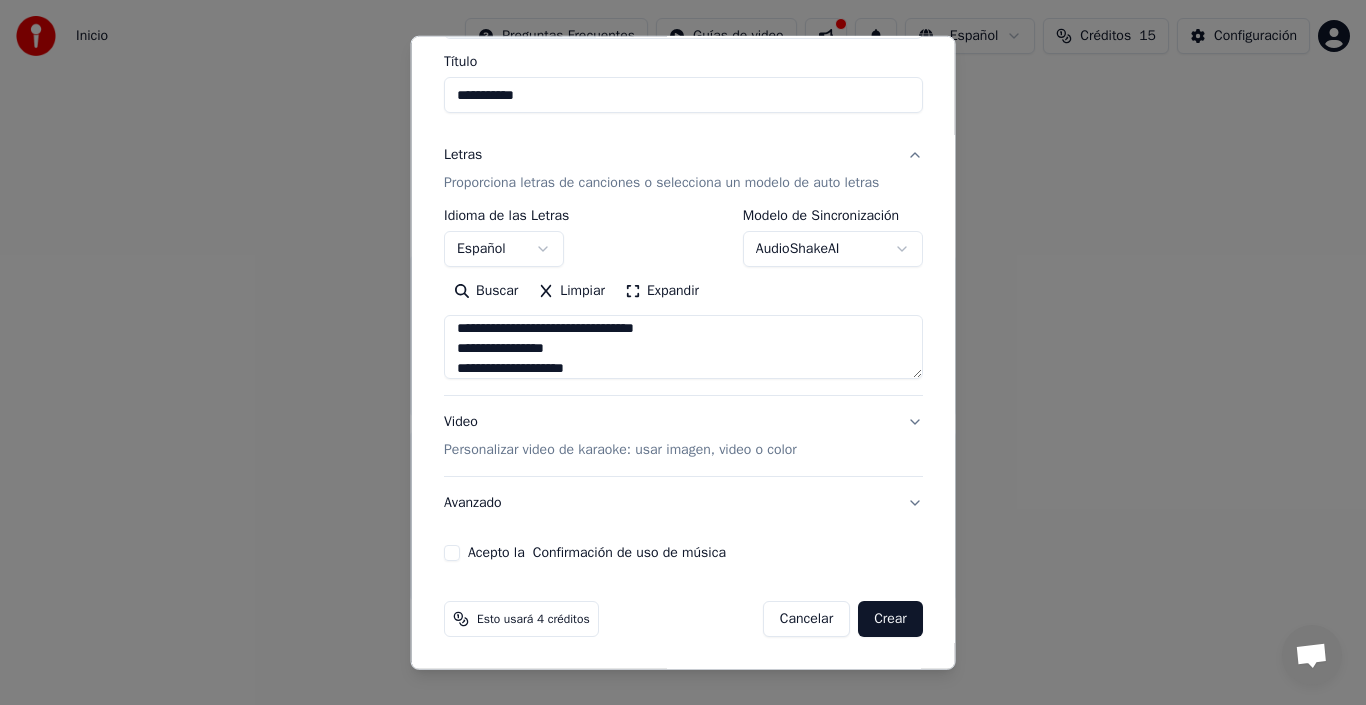 click on "Acepto la   Confirmación de uso de música" at bounding box center [452, 553] 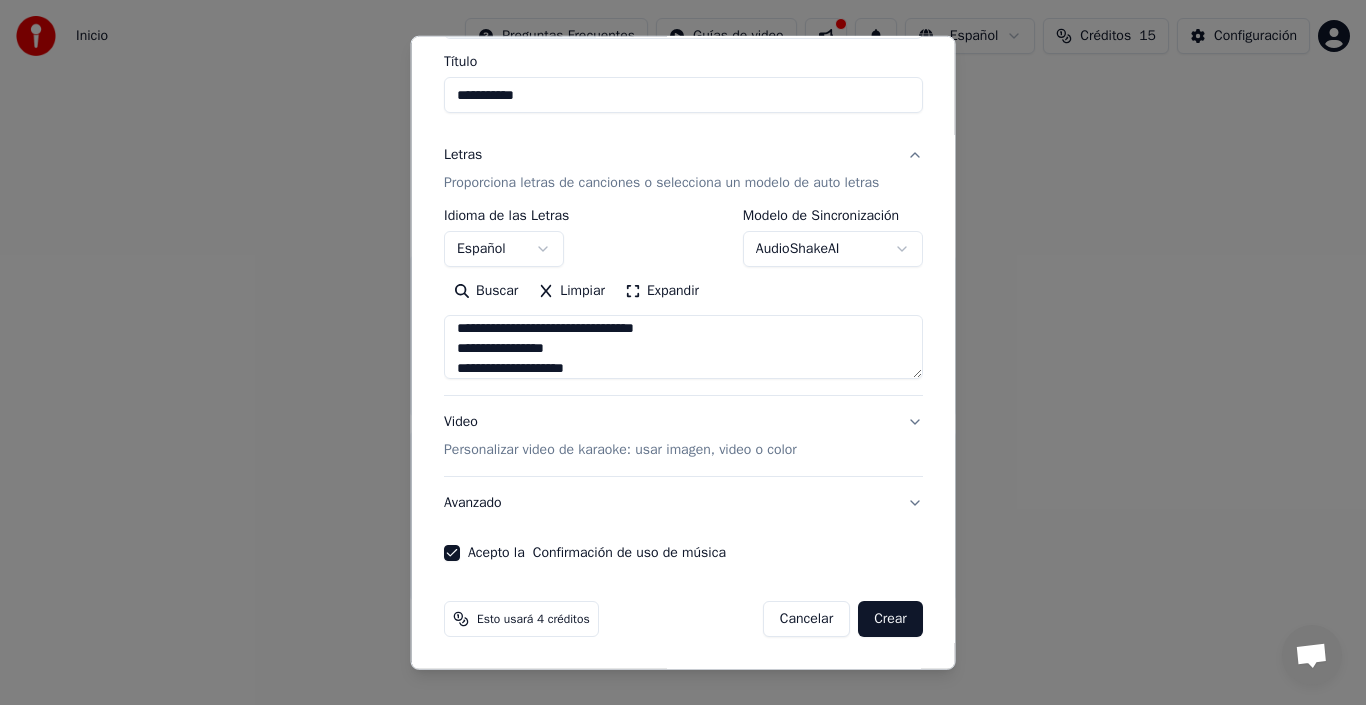 click on "Avanzado" at bounding box center (683, 503) 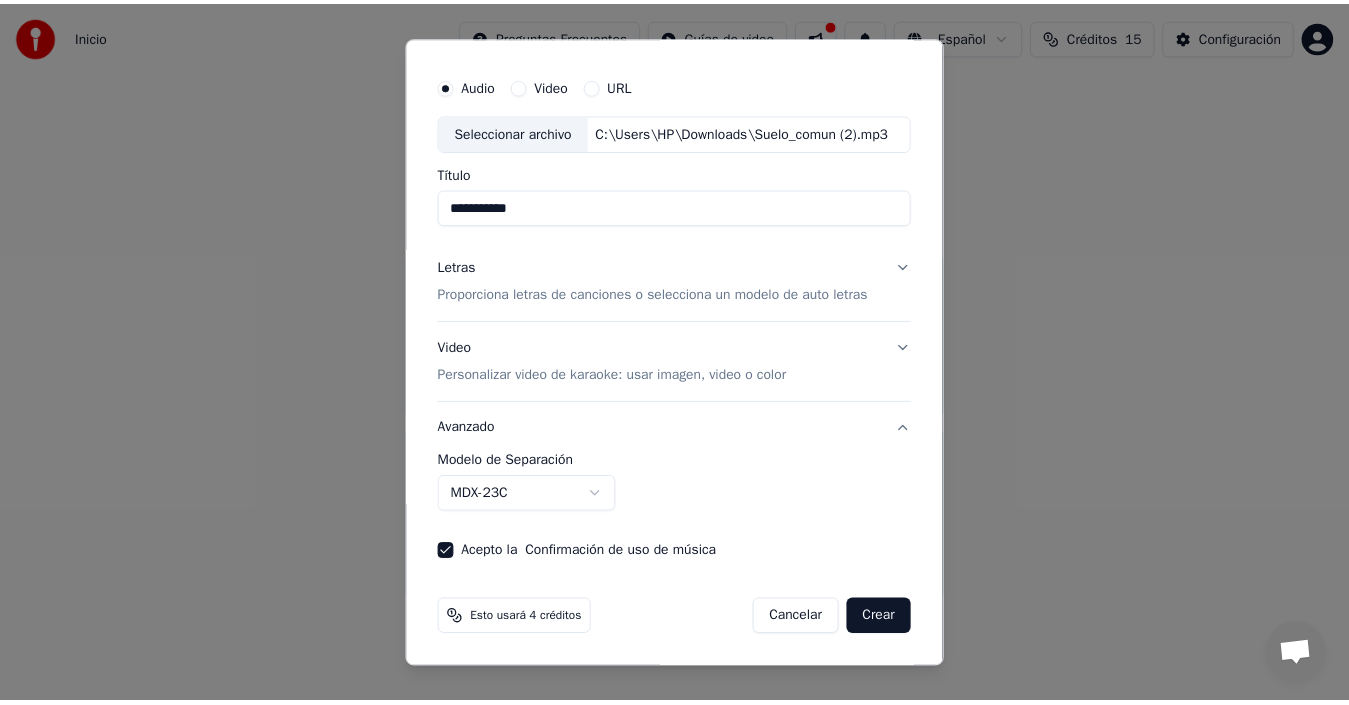 scroll, scrollTop: 45, scrollLeft: 0, axis: vertical 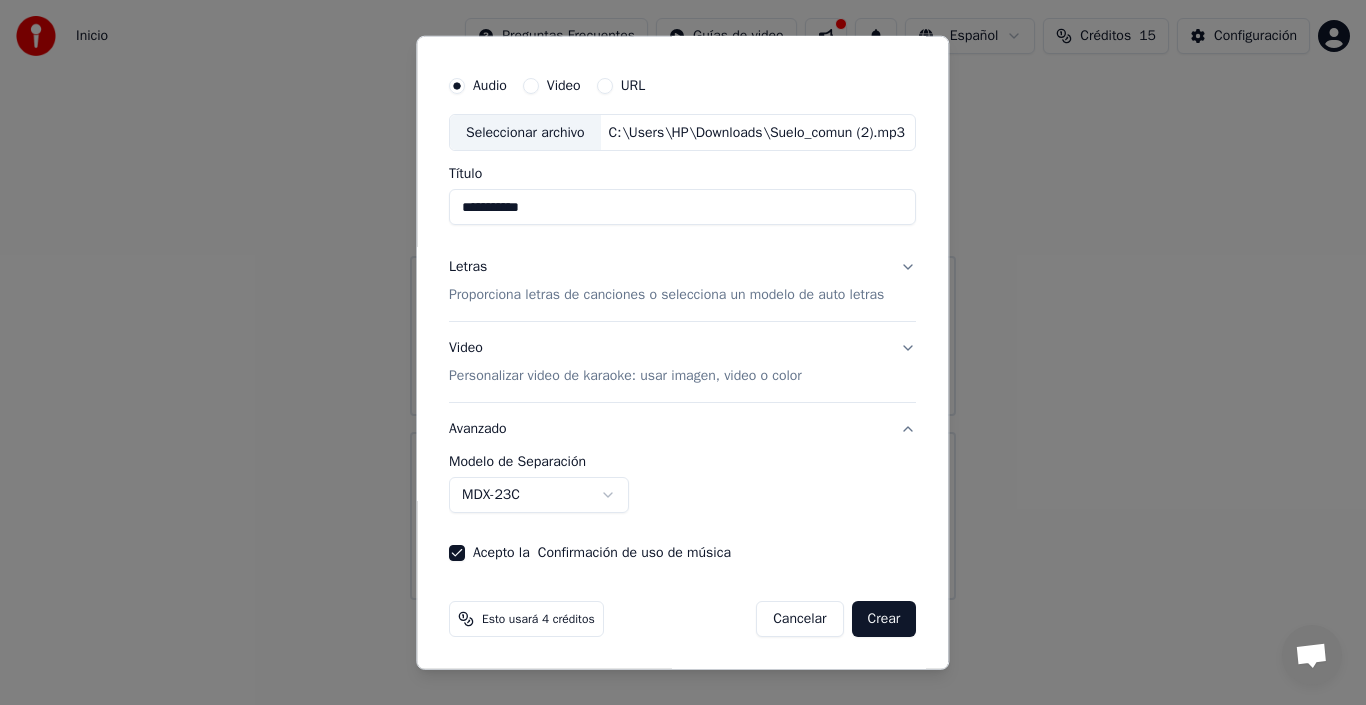 click on "MDX-23C" at bounding box center (539, 495) 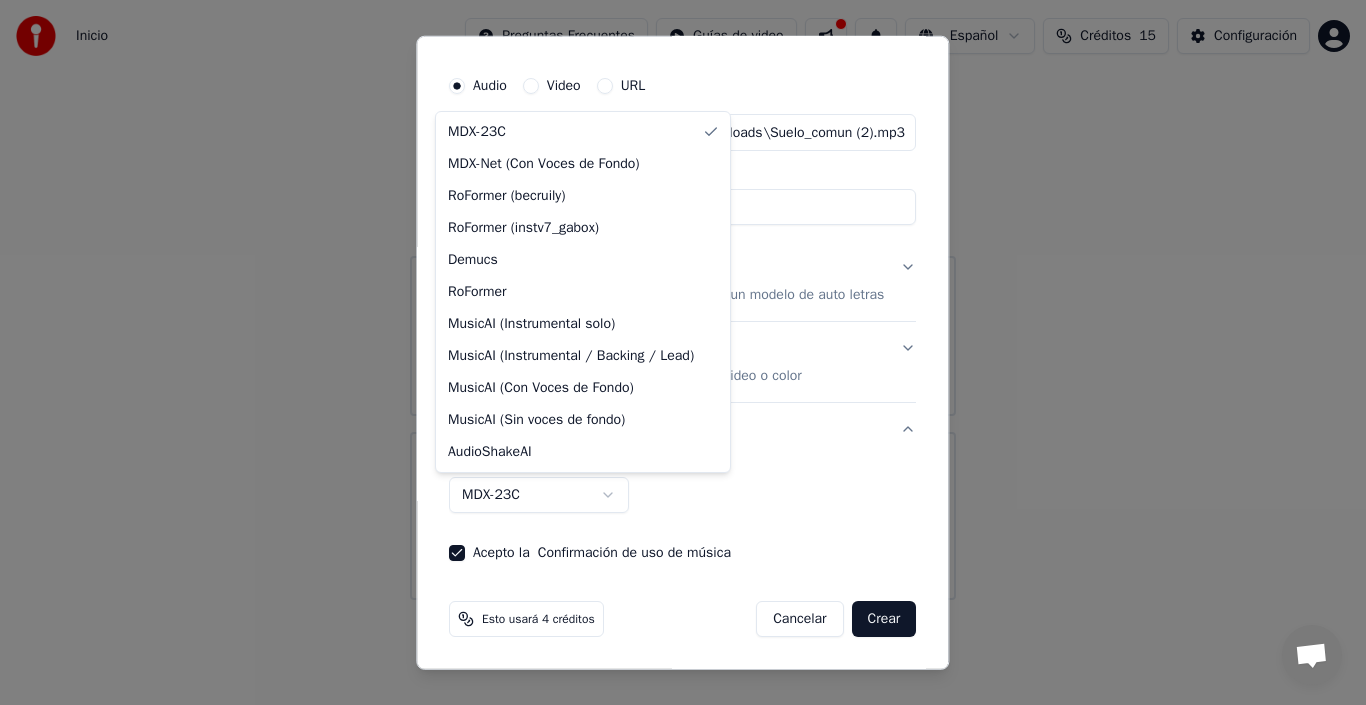 click on "**********" at bounding box center [683, 300] 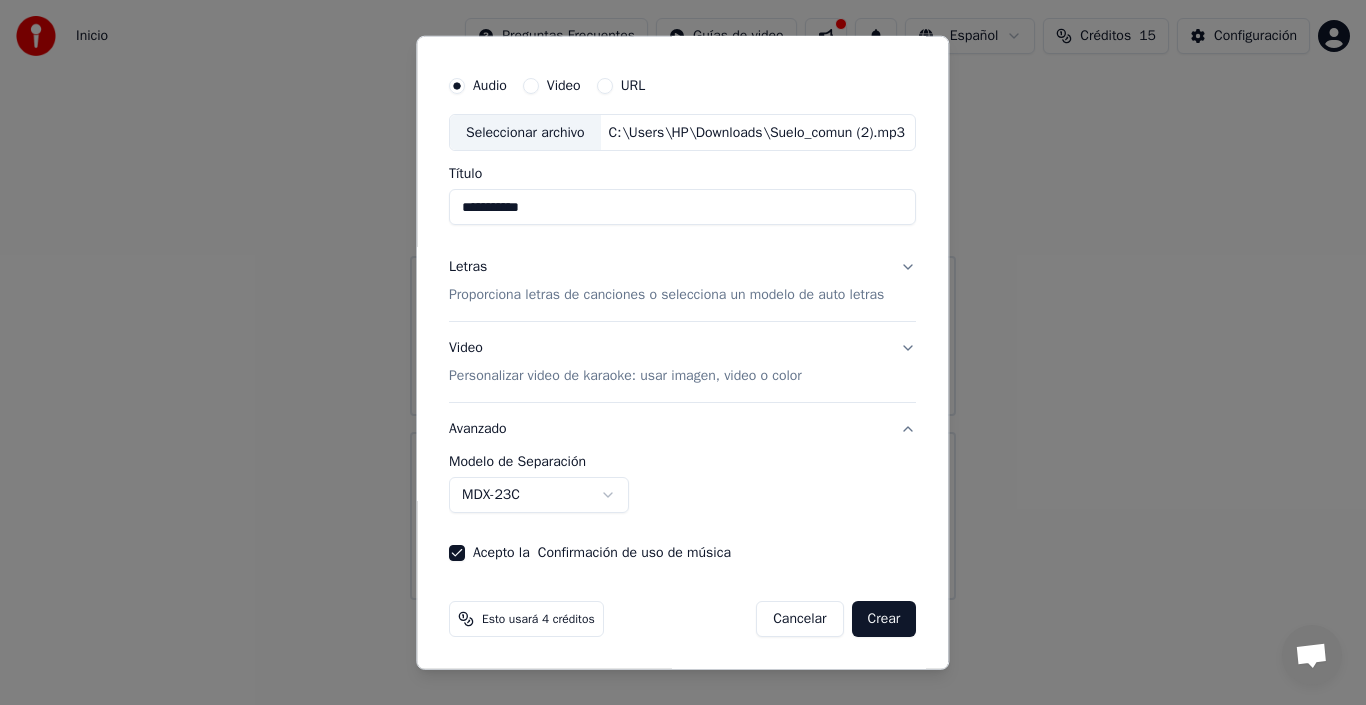 click on "Crear" at bounding box center (884, 619) 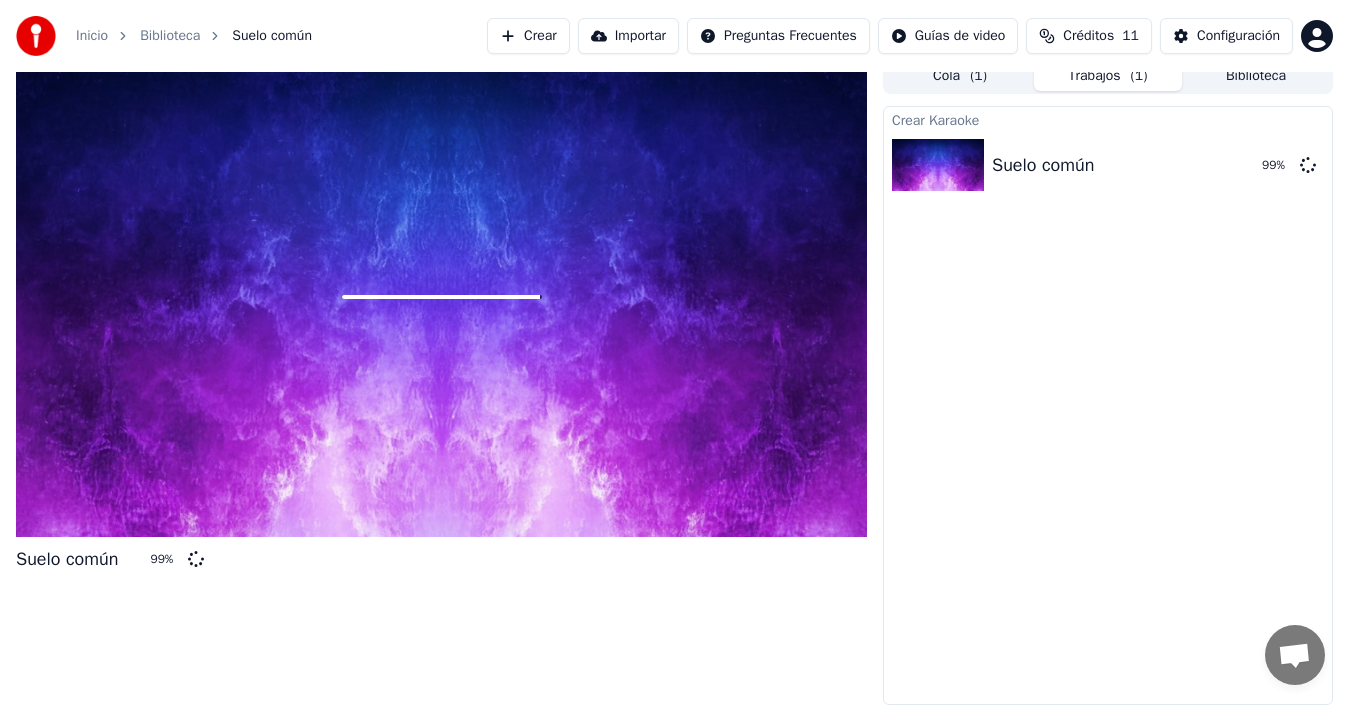 scroll, scrollTop: 0, scrollLeft: 0, axis: both 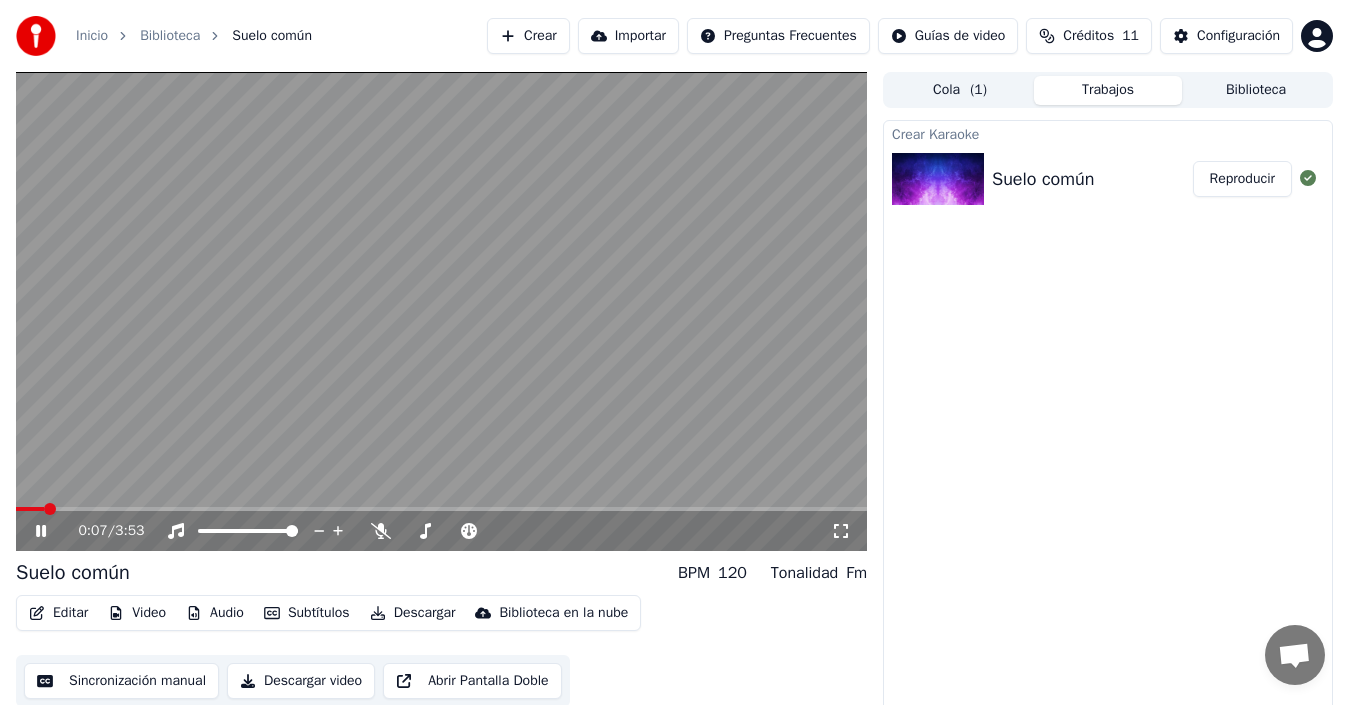 click 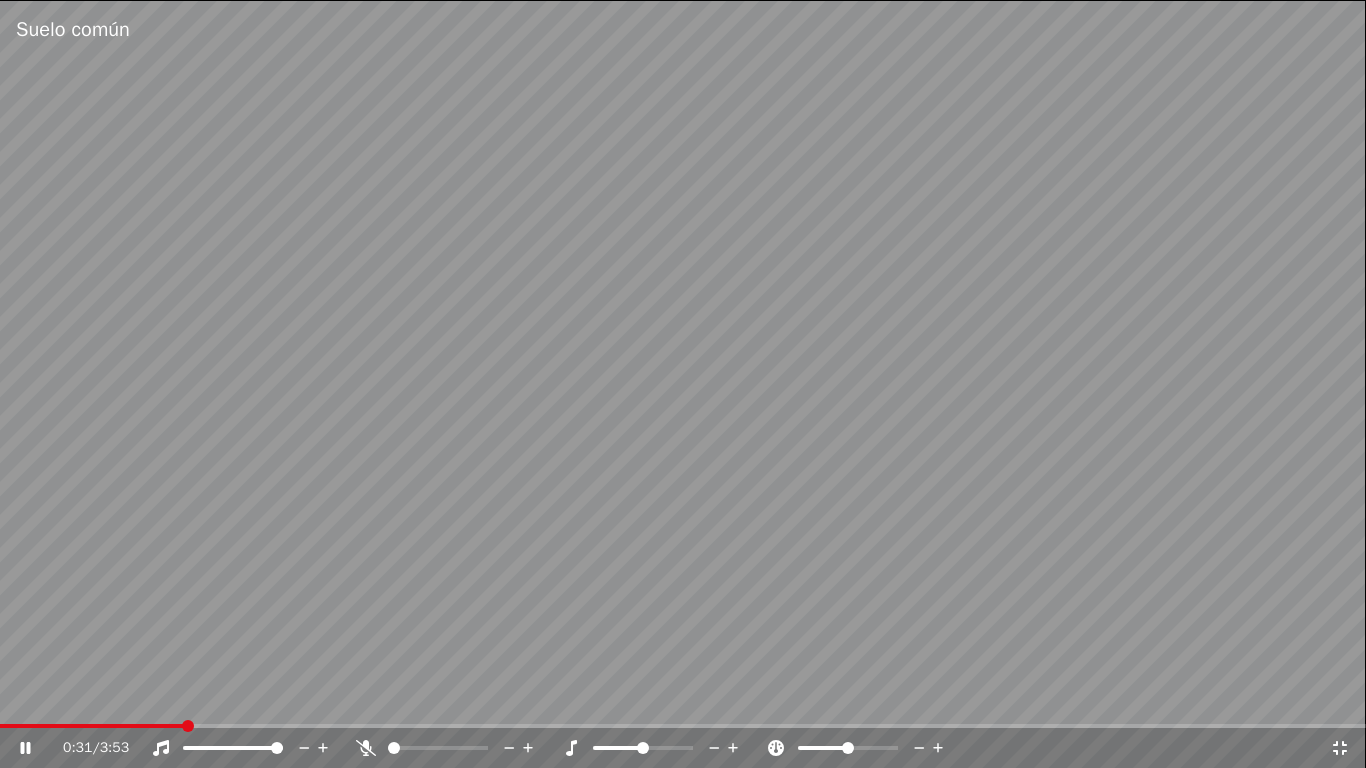 click 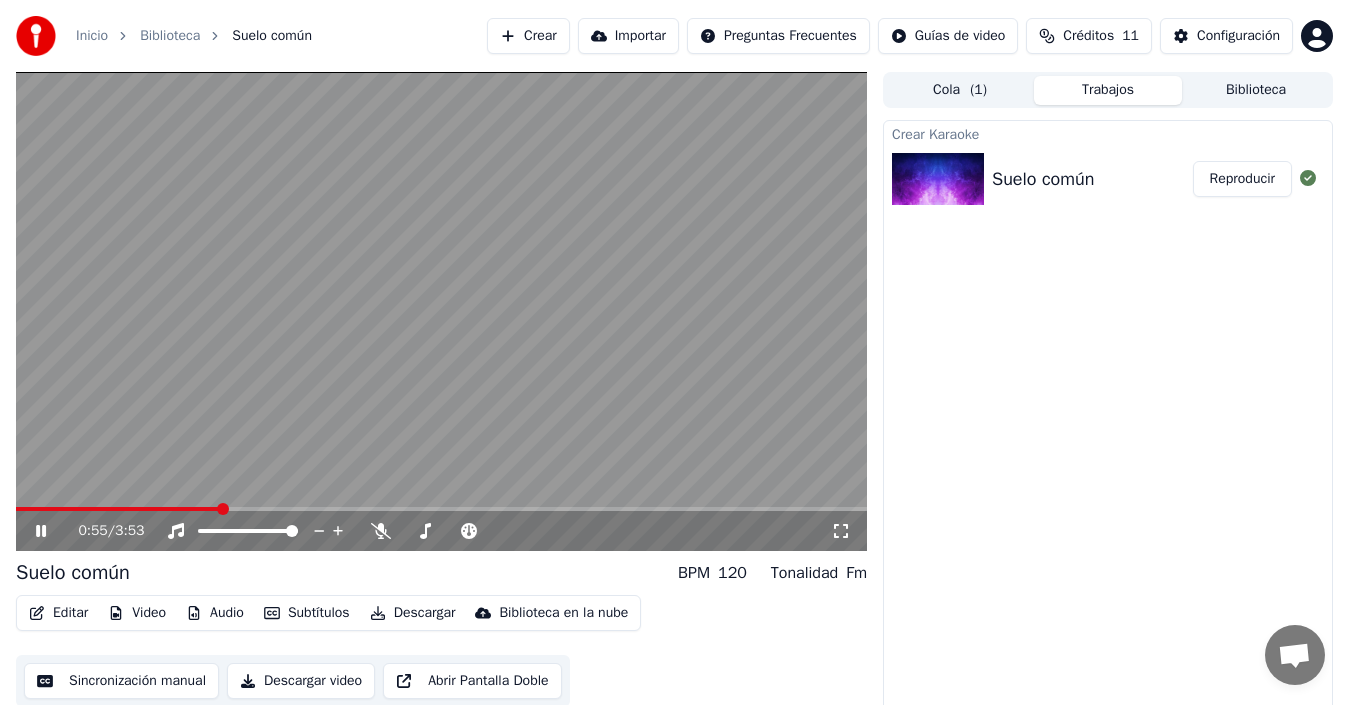 click 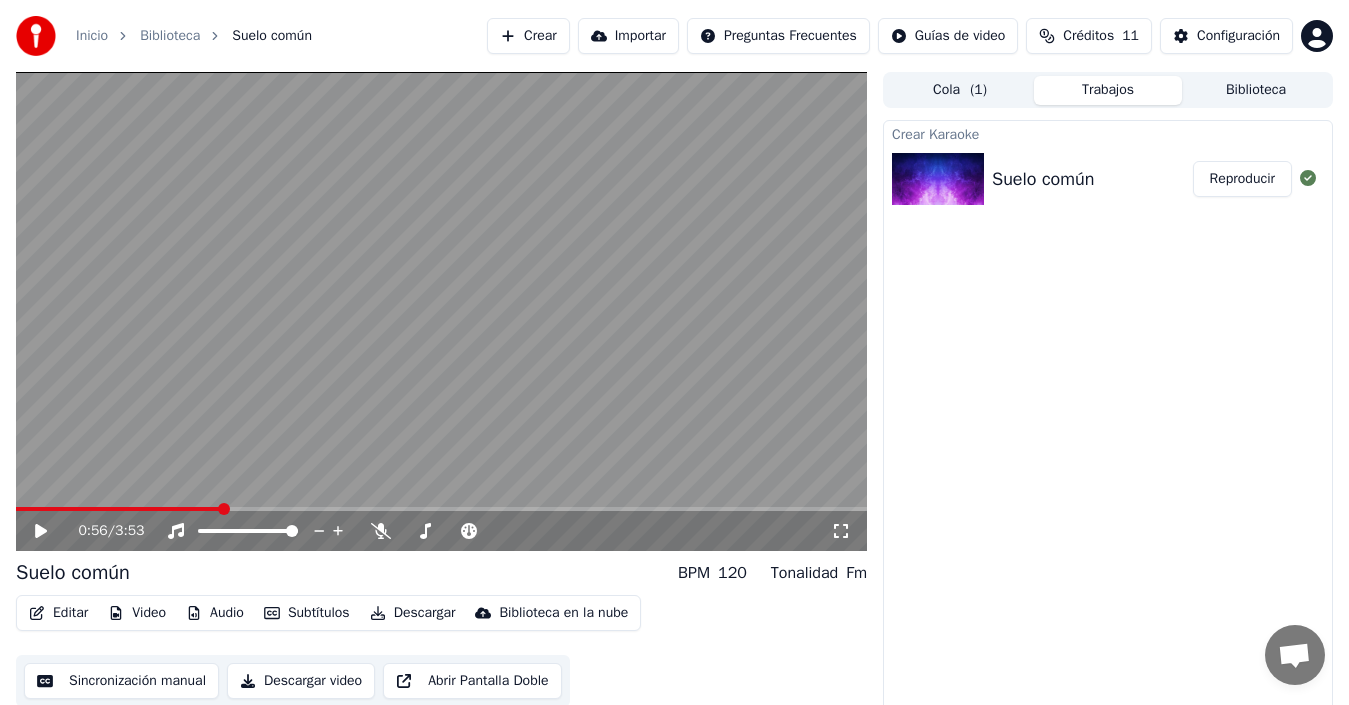 click at bounding box center (441, 311) 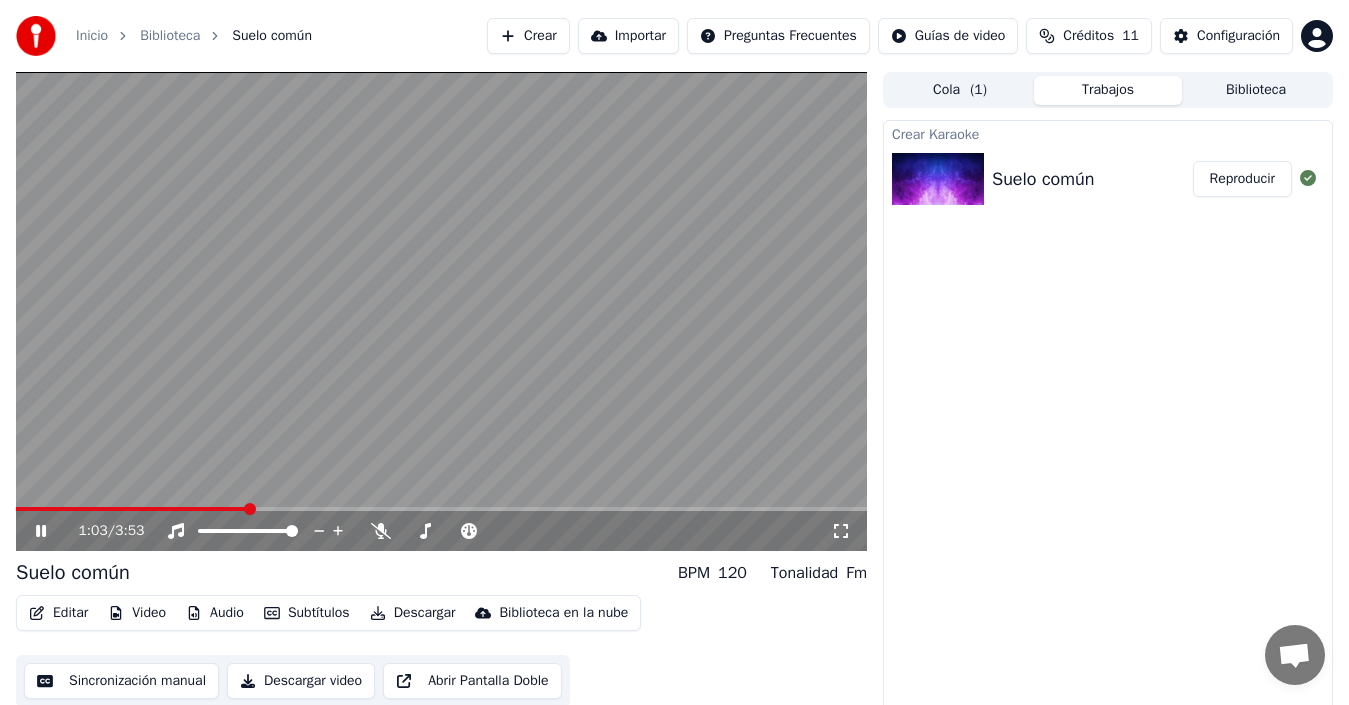 click at bounding box center [441, 311] 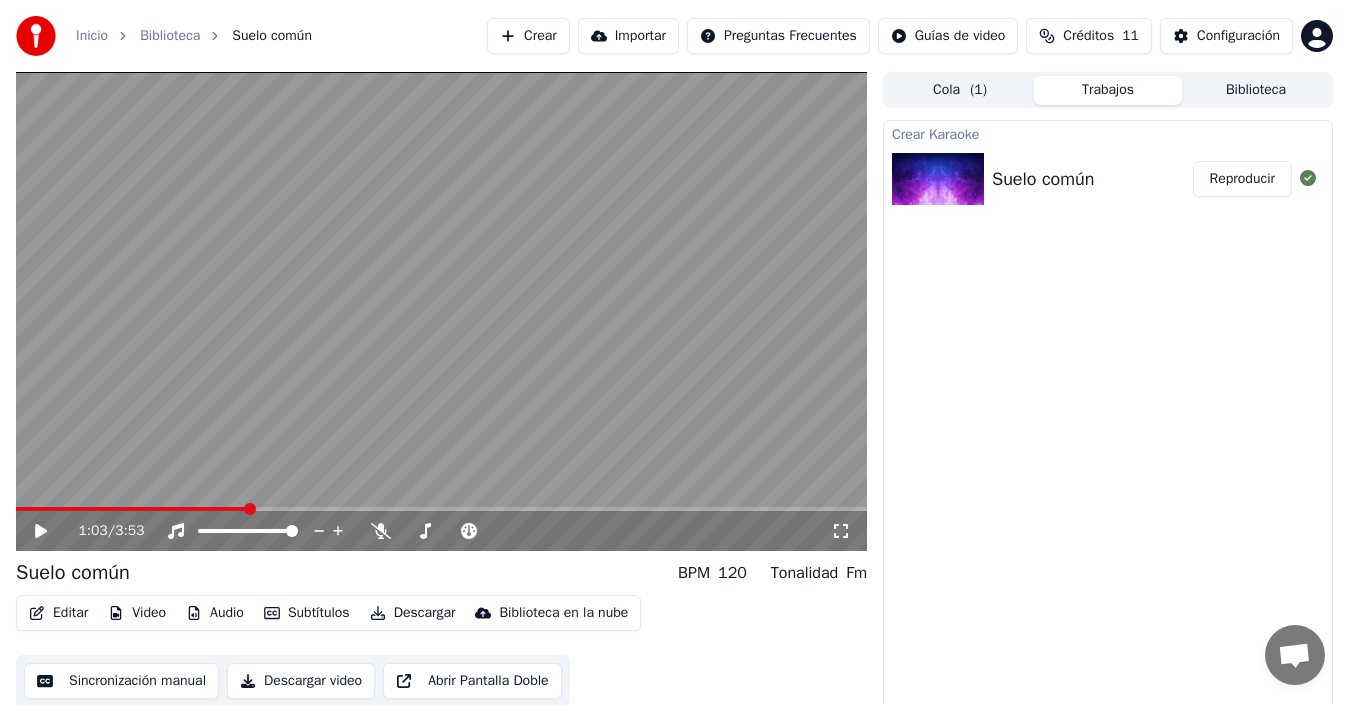 click 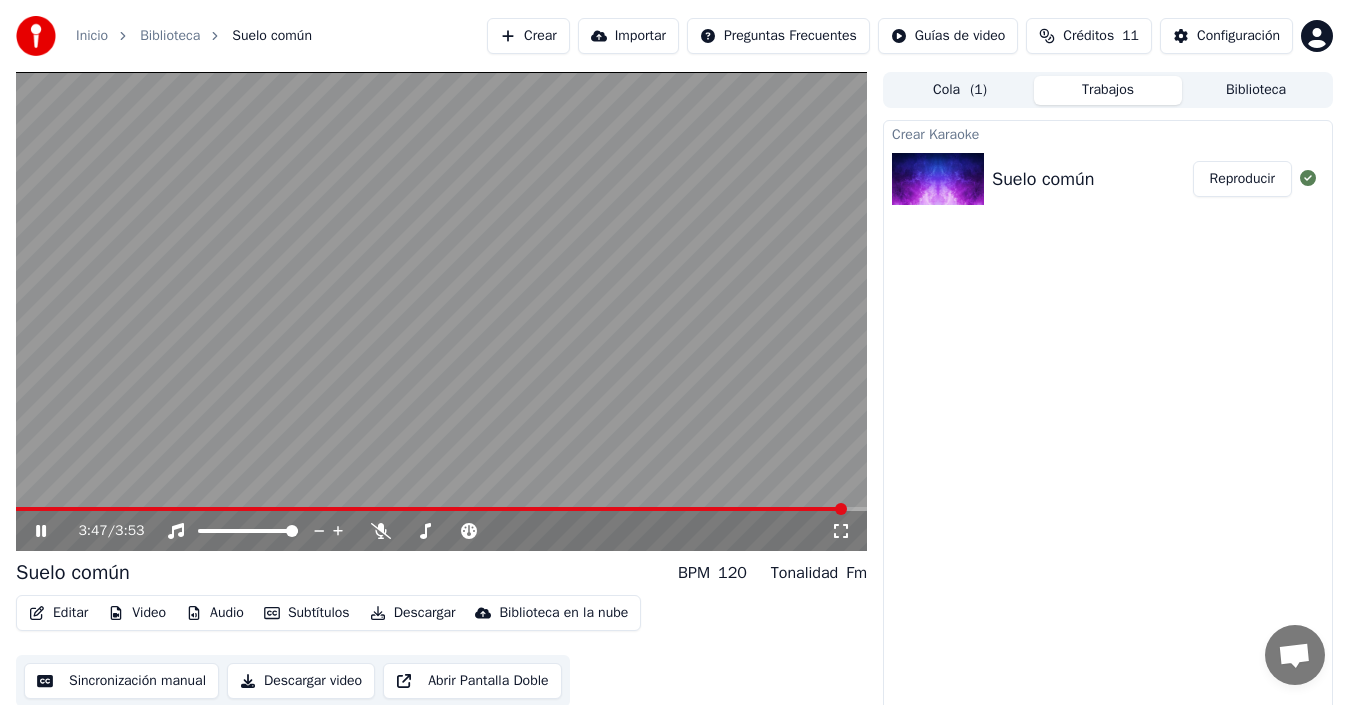 click 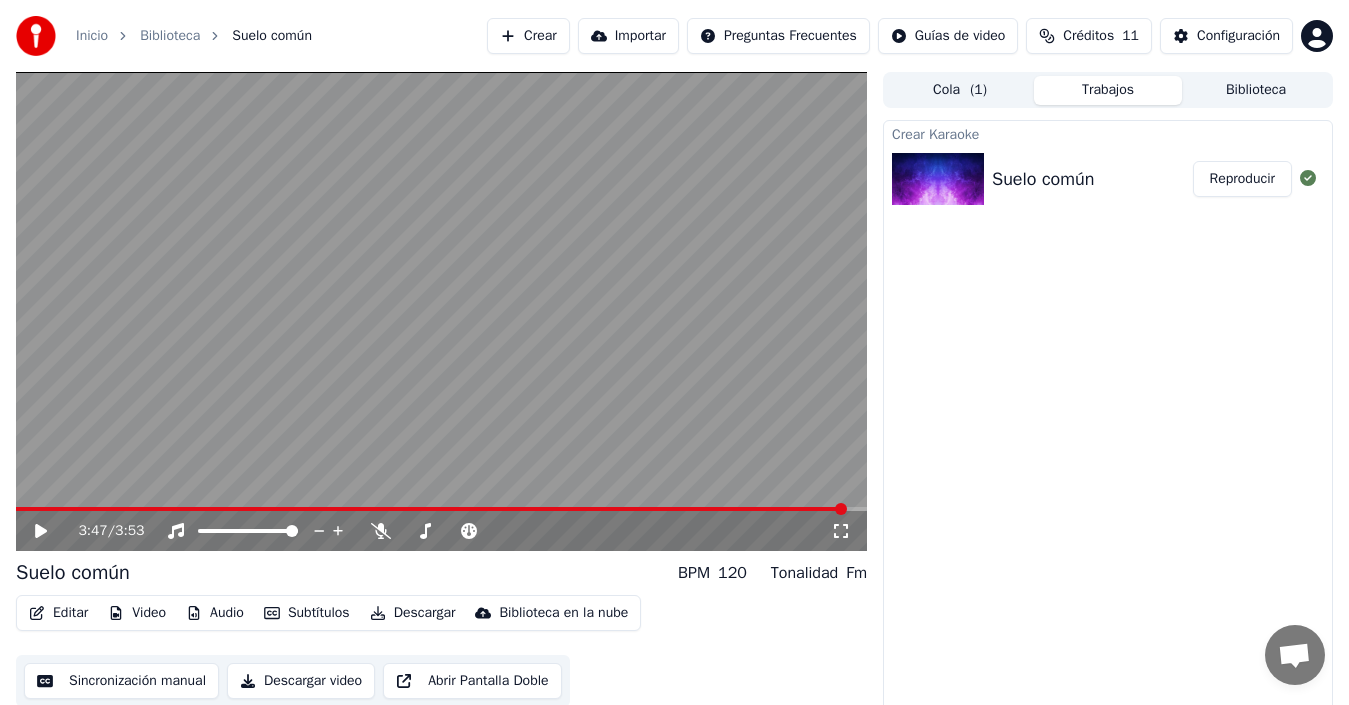 click at bounding box center [431, 509] 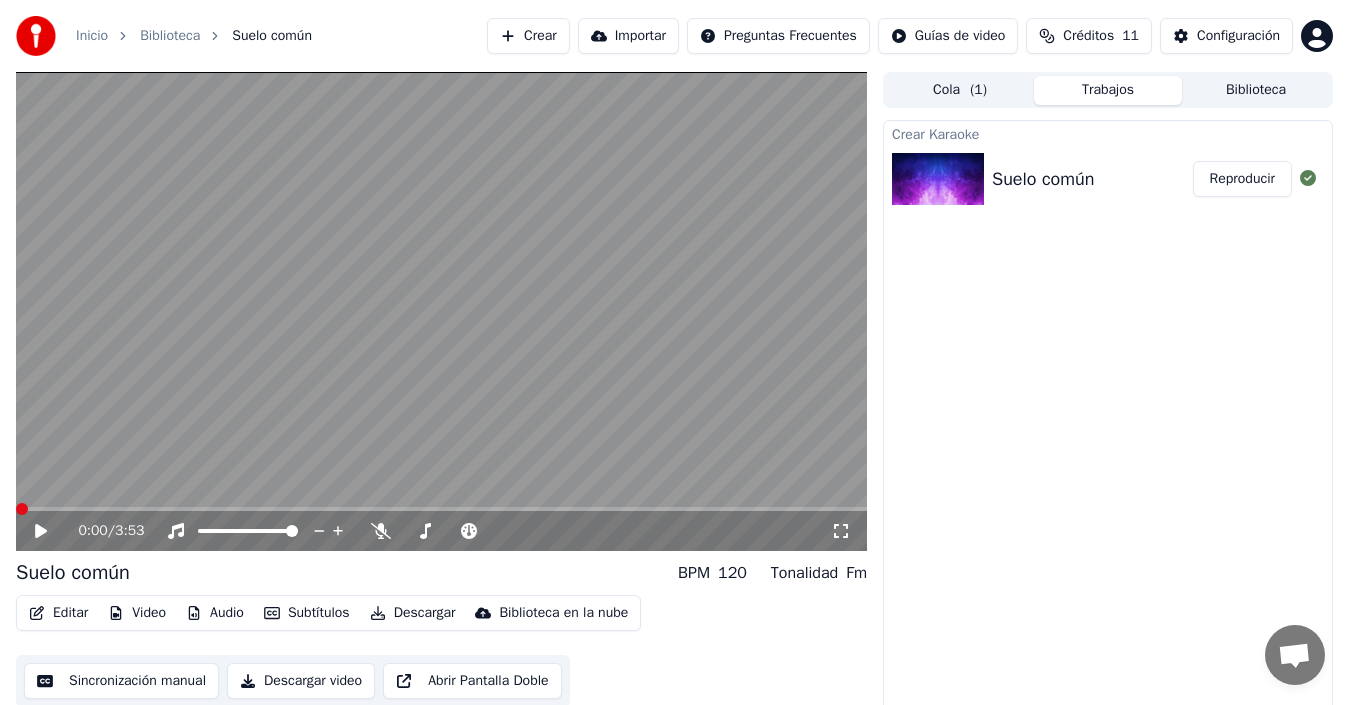 click 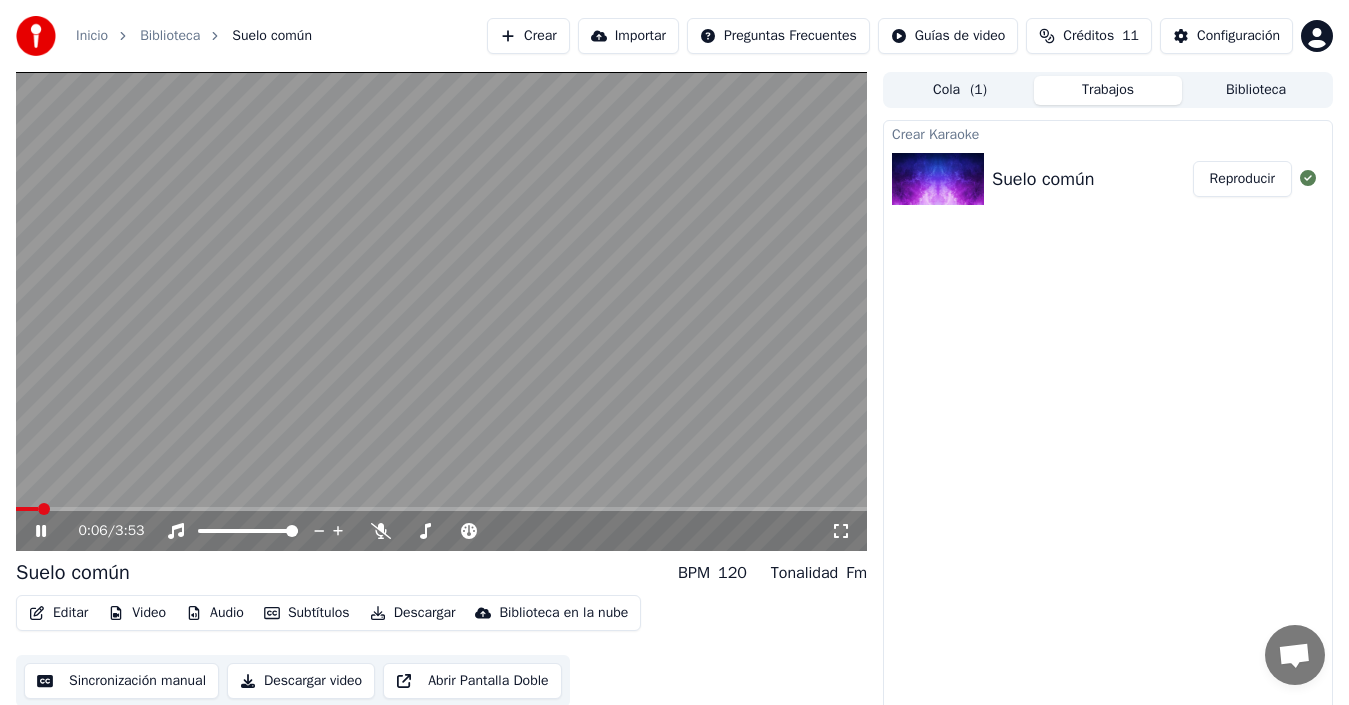 click 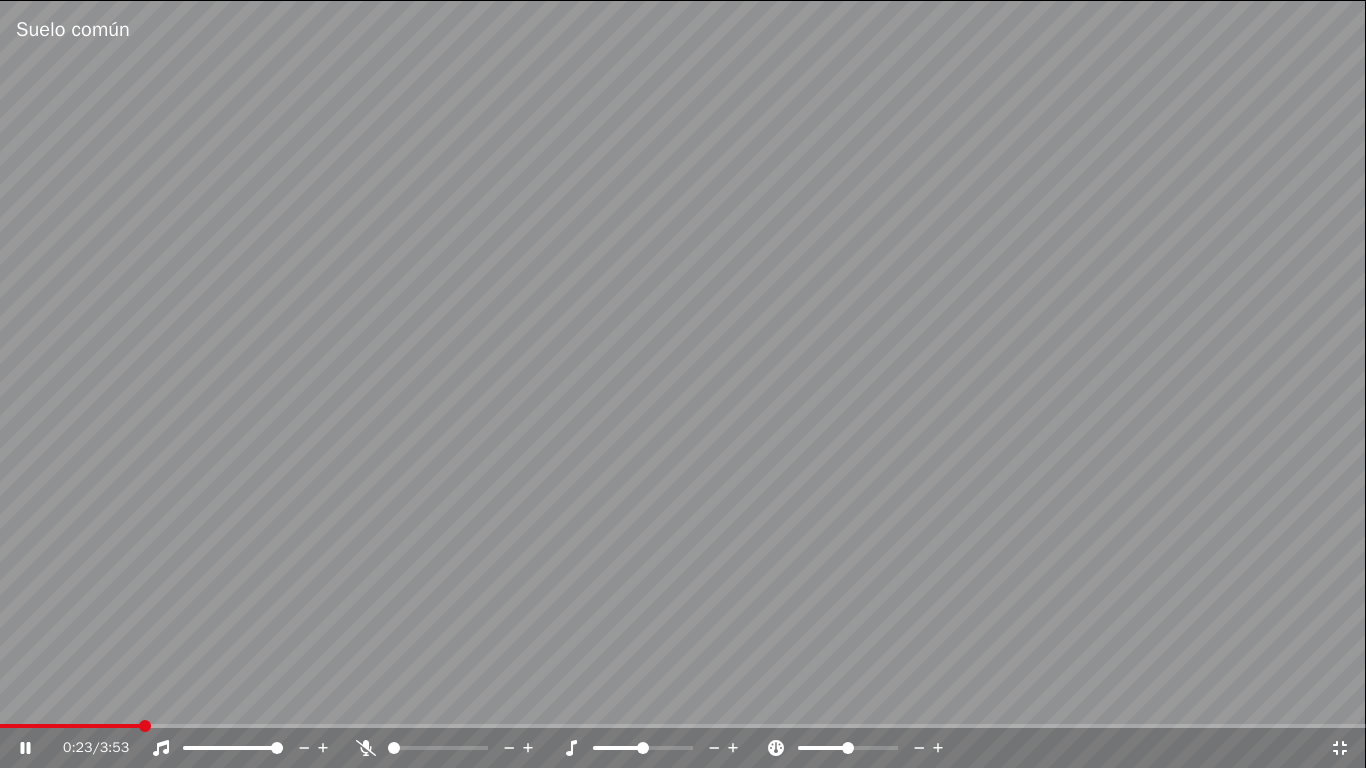 click at bounding box center [683, 384] 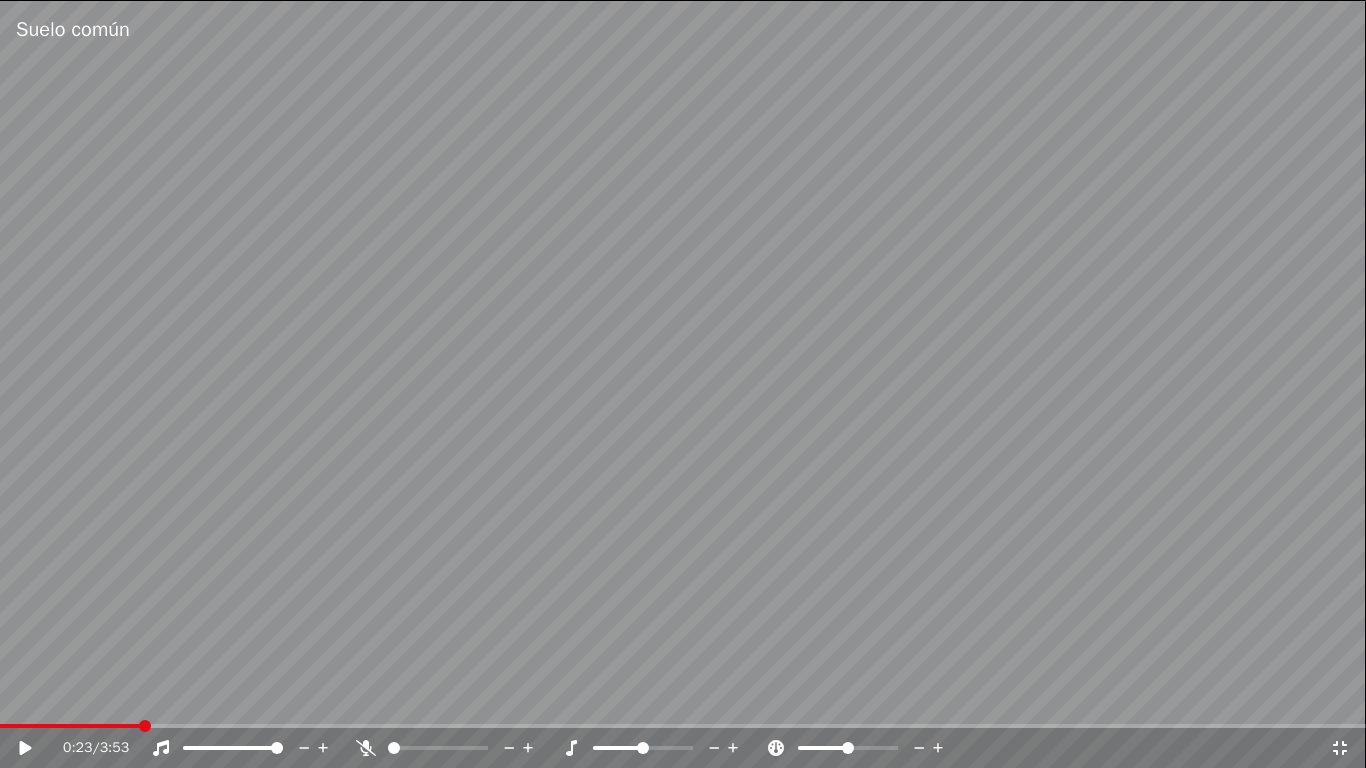 click on "0:23  /  3:53" at bounding box center [683, 748] 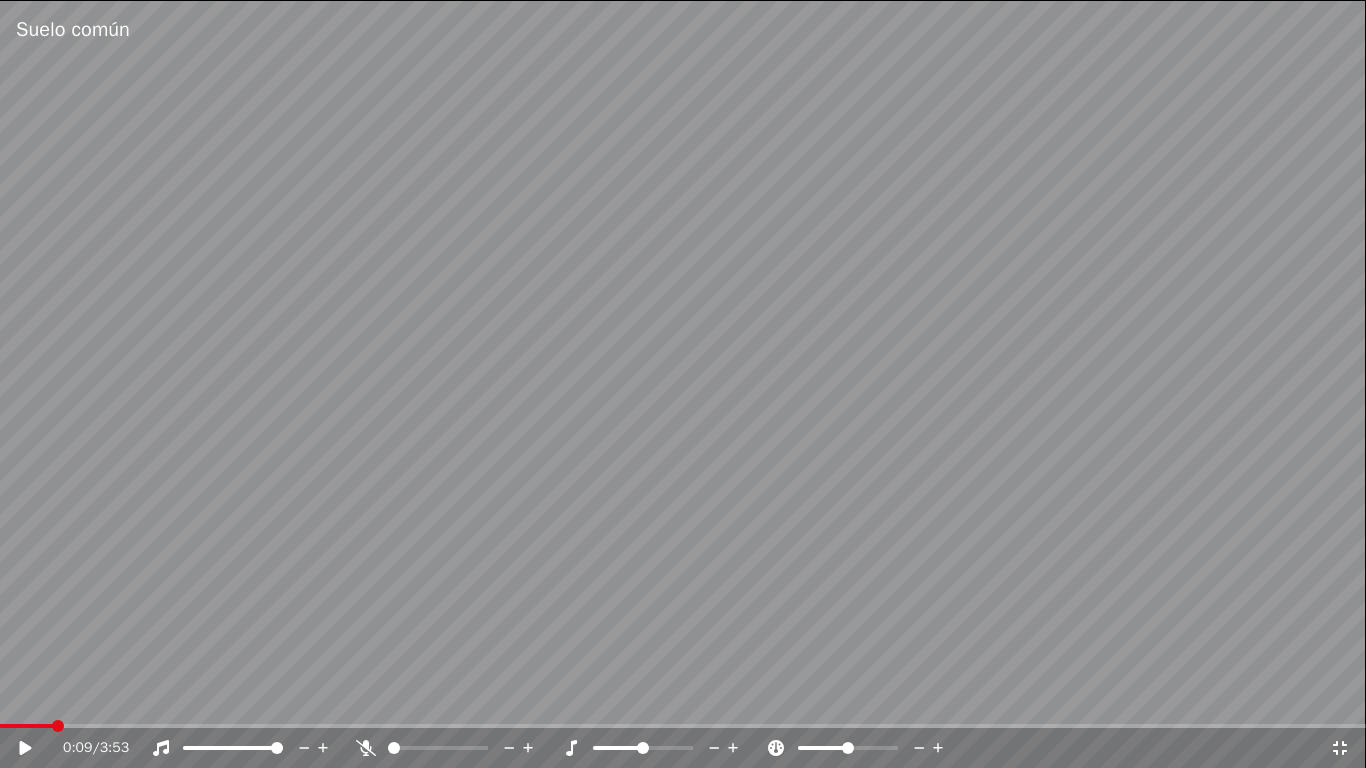 click on "0:09  /  3:53" at bounding box center [683, 748] 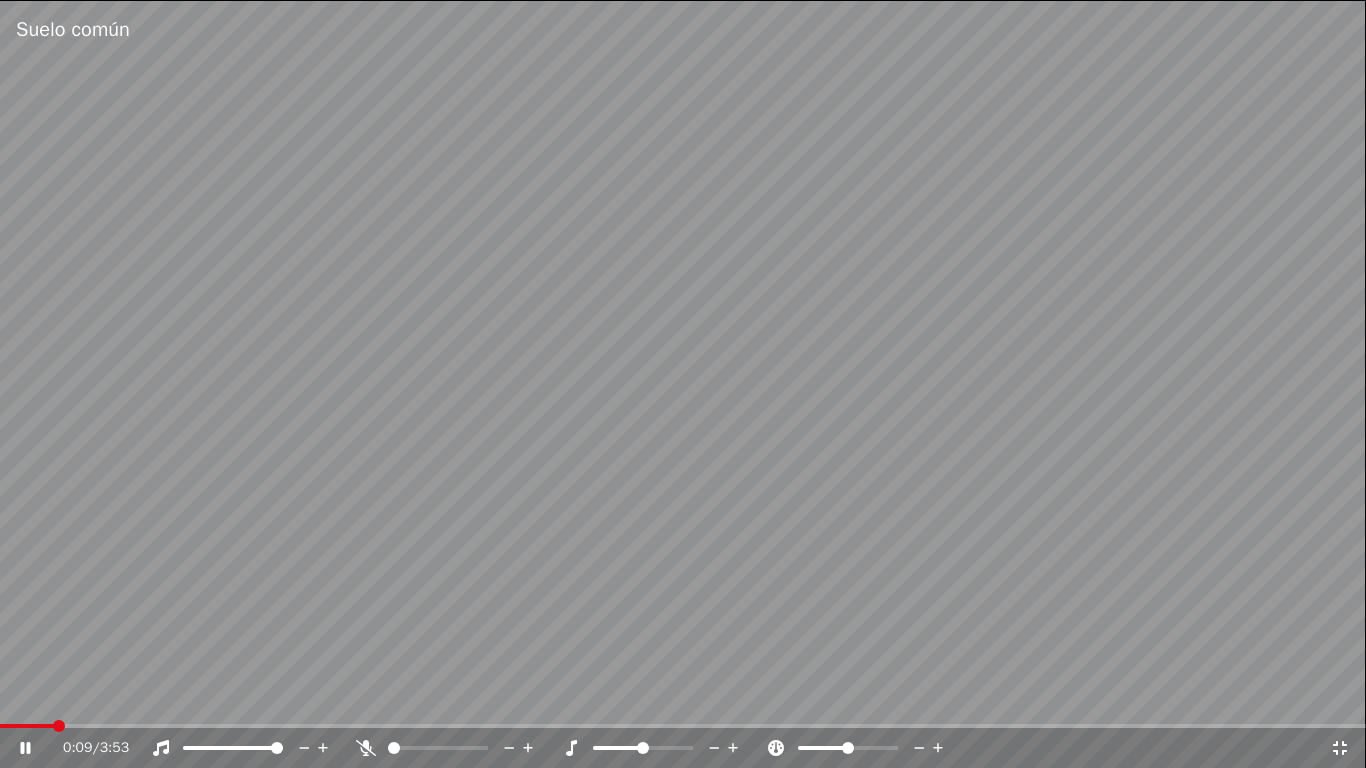 click at bounding box center (683, 384) 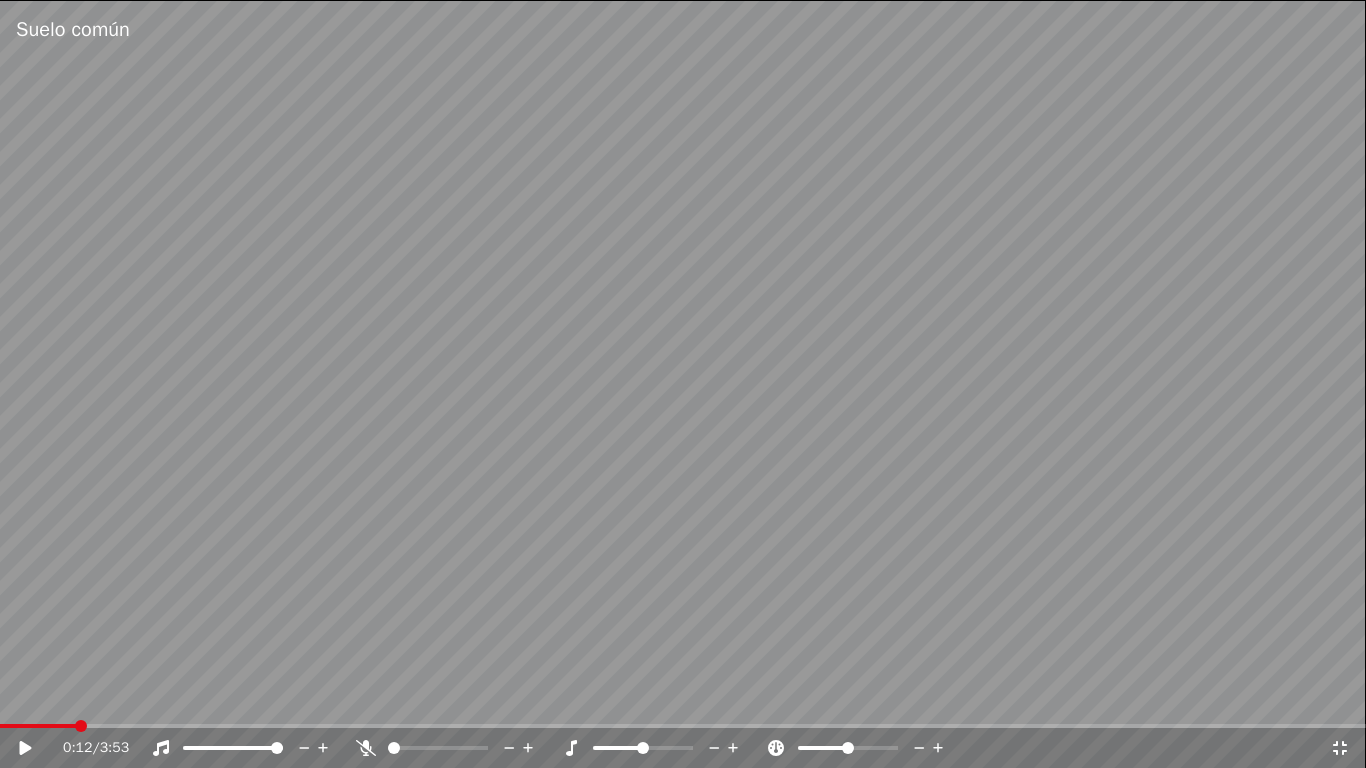click 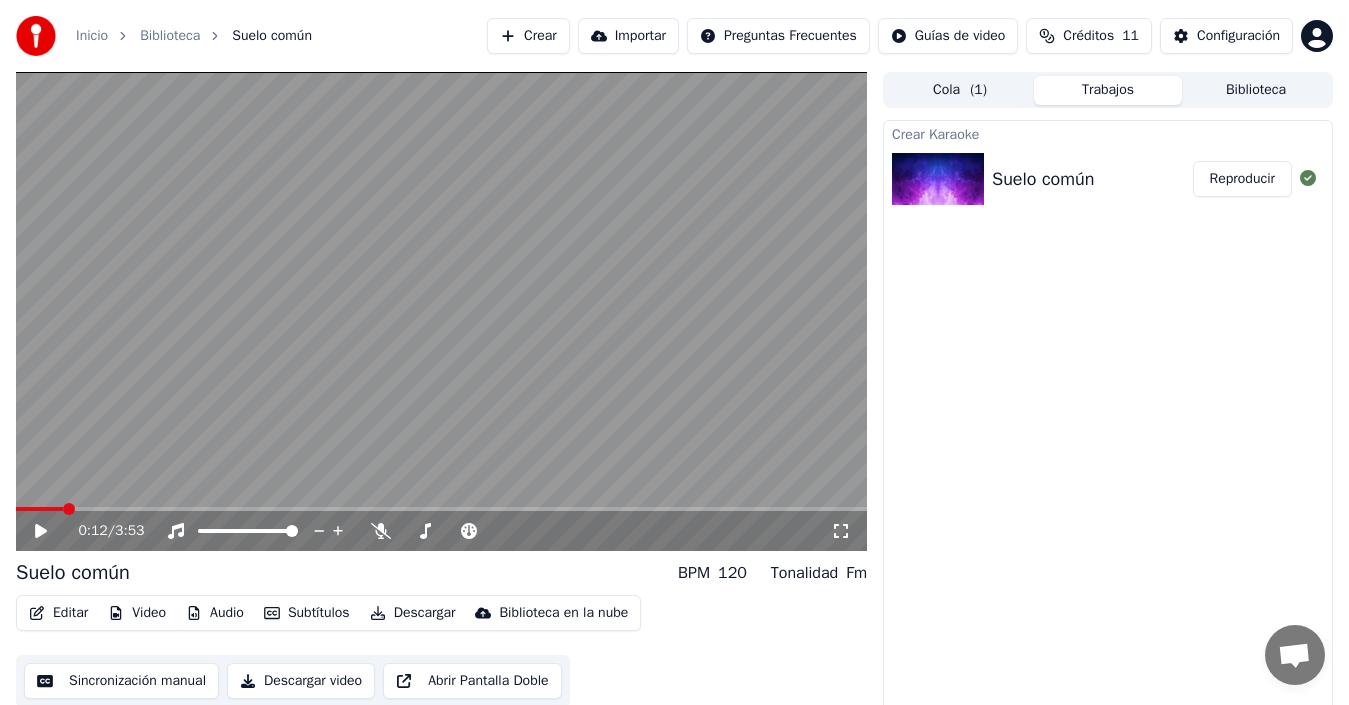 click on "Suelo común" at bounding box center [1043, 179] 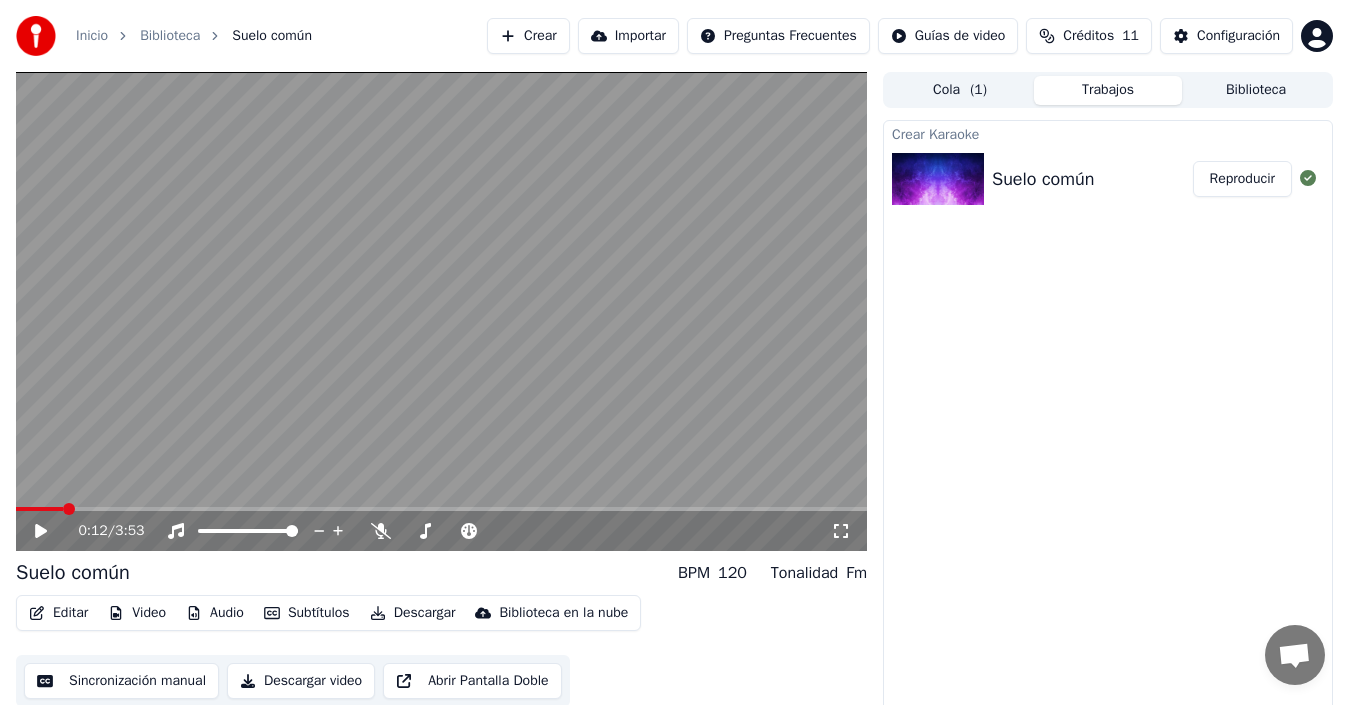 click on "Crear Karaoke" at bounding box center (1108, 133) 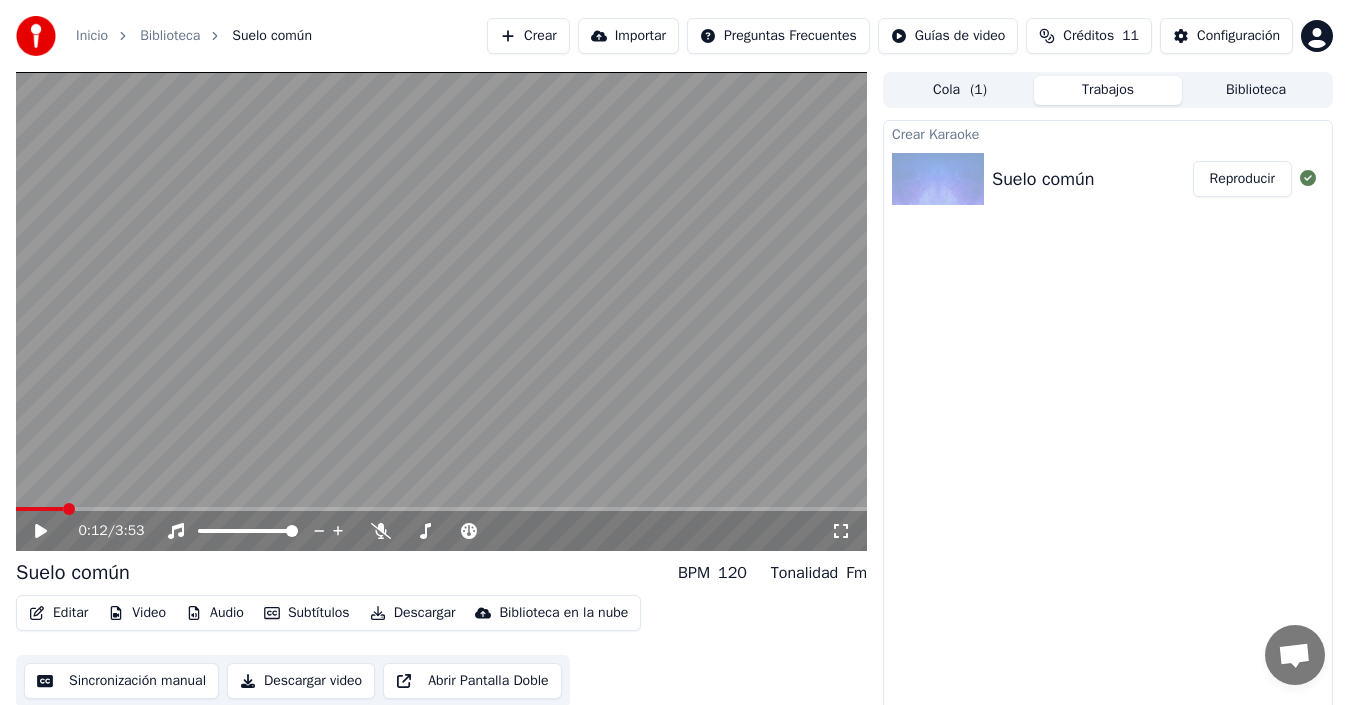 click on "Crear Karaoke" at bounding box center (1108, 133) 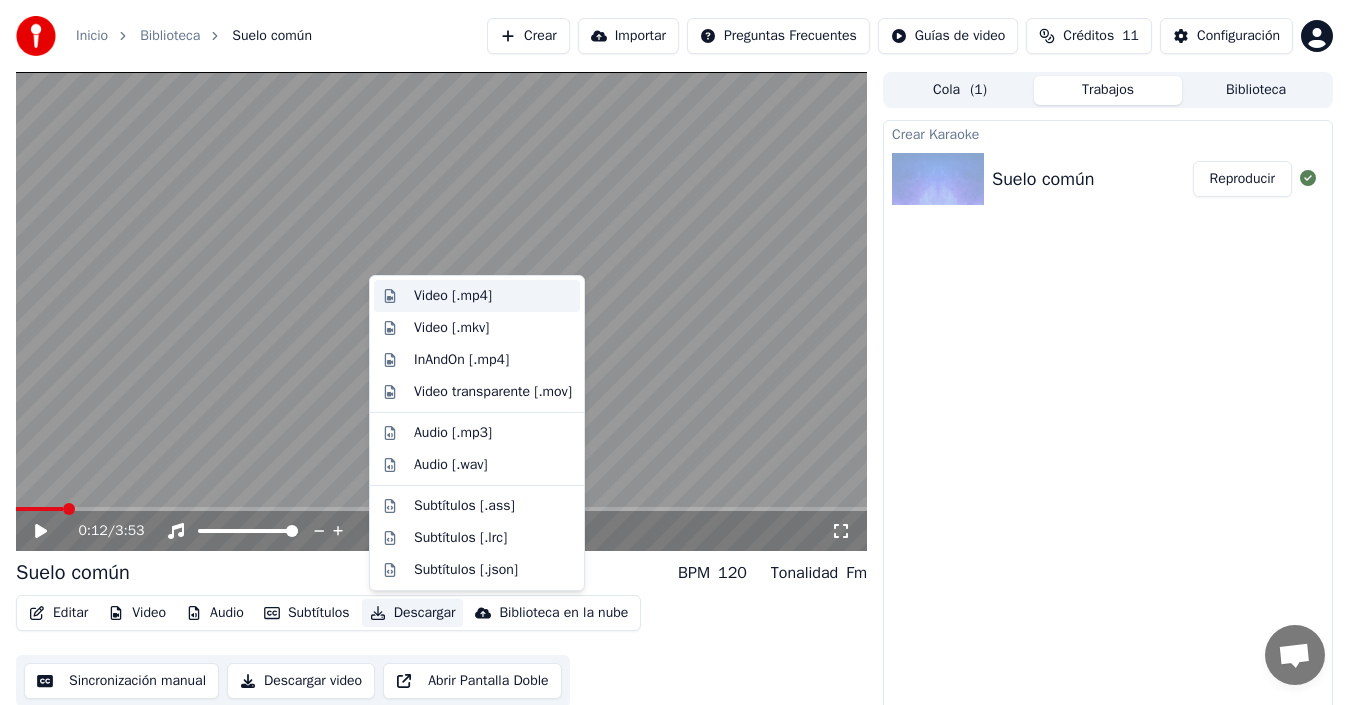 click on "Video [.mp4]" at bounding box center [453, 296] 